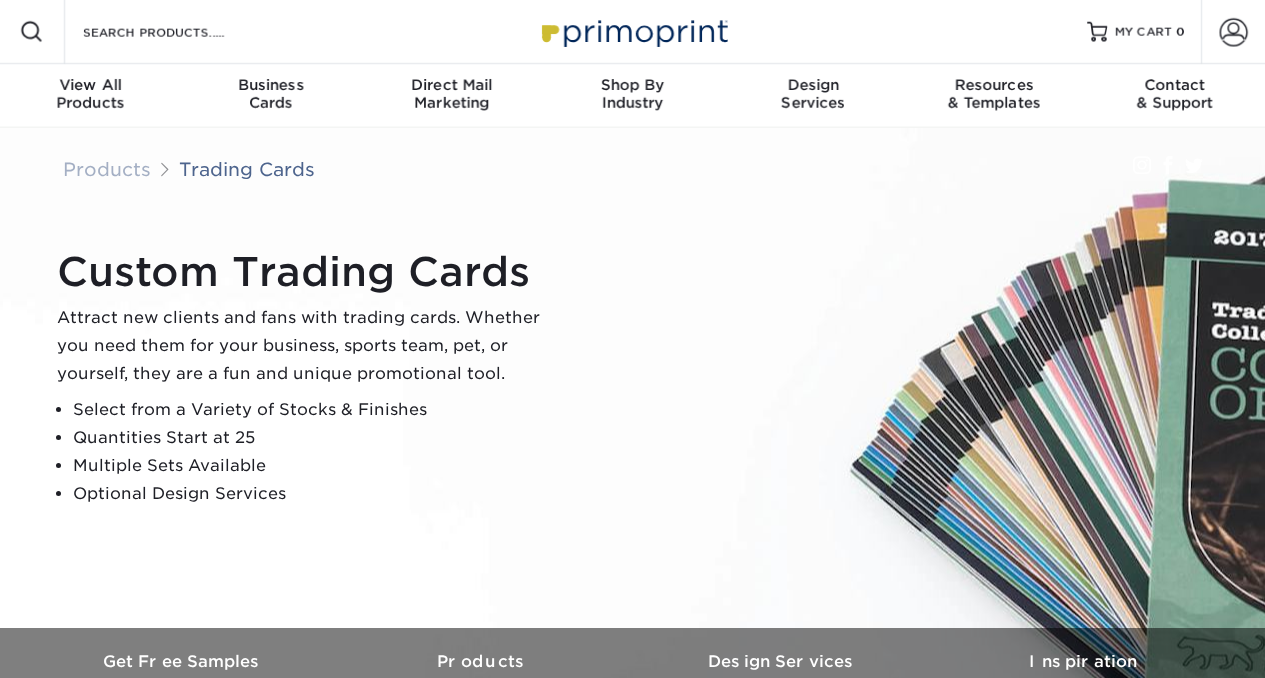 scroll, scrollTop: 0, scrollLeft: 0, axis: both 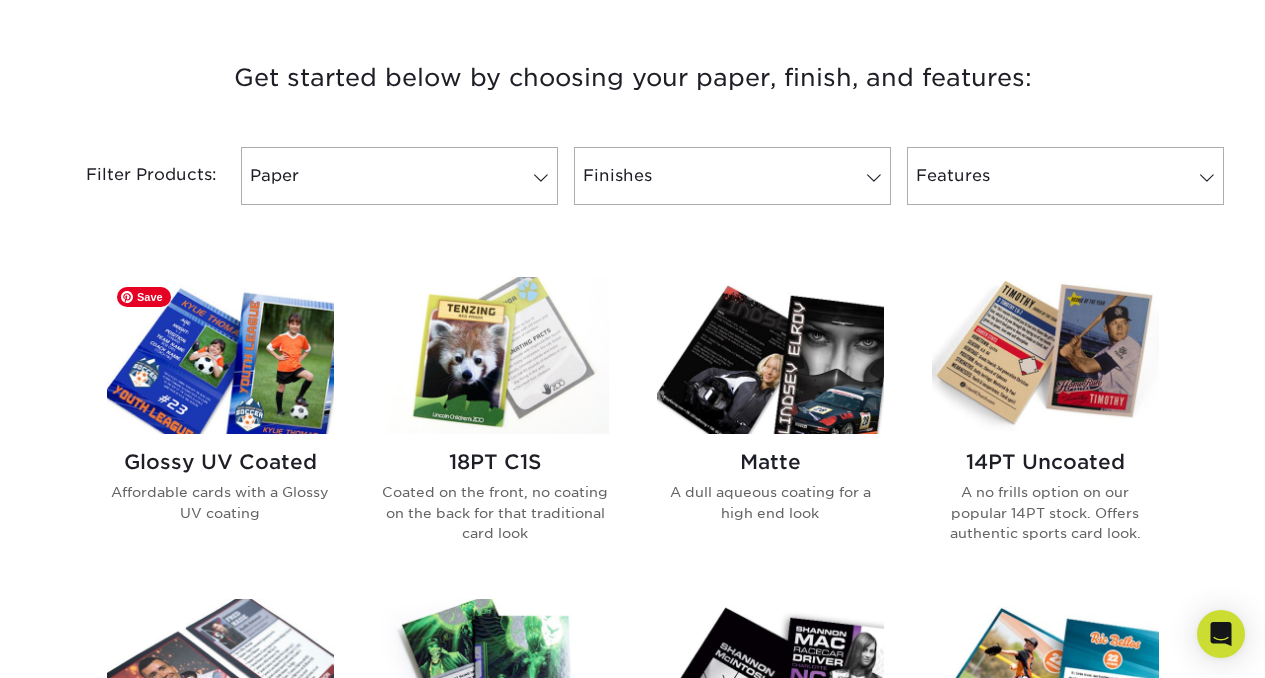 click at bounding box center (220, 355) 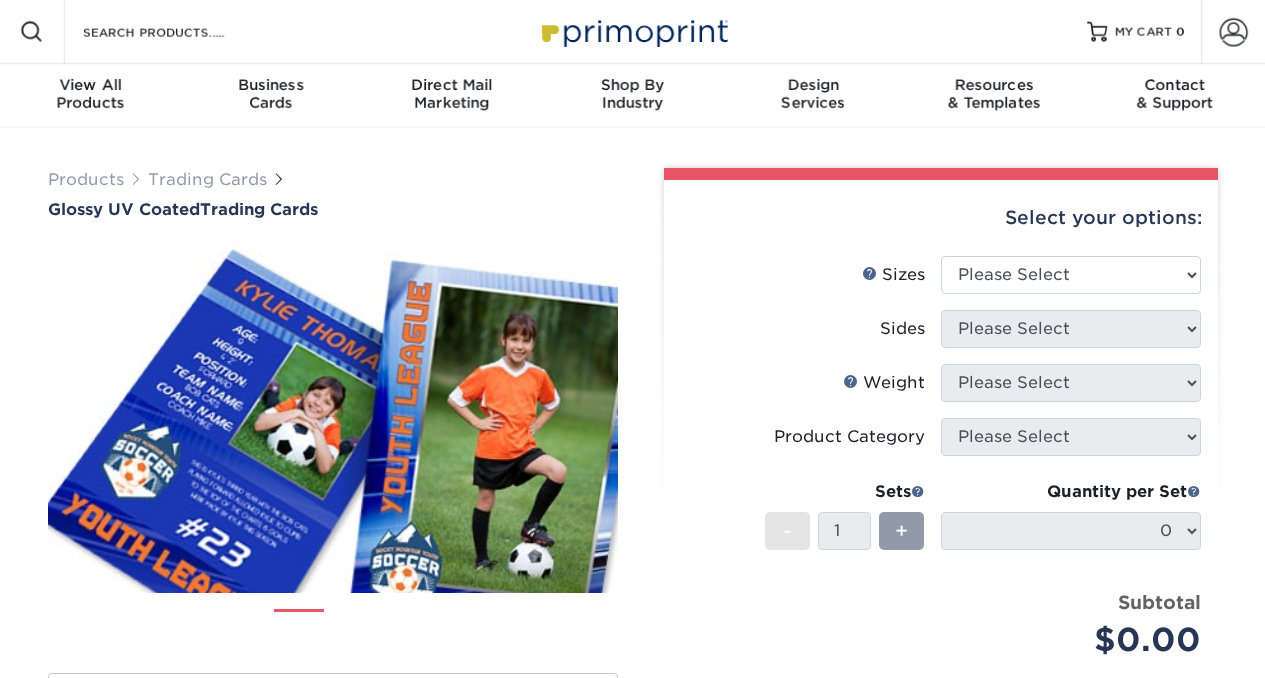 scroll, scrollTop: 0, scrollLeft: 0, axis: both 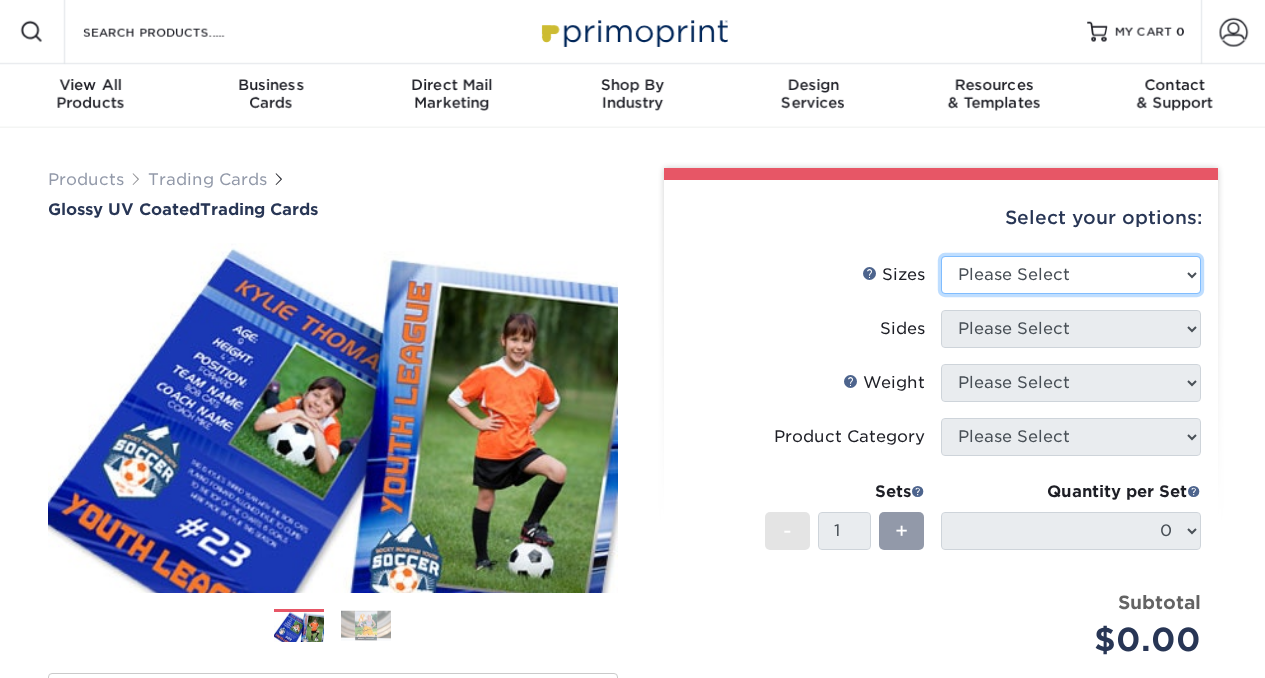 click on "Please Select
2.5" x 3.5"" at bounding box center (1071, 275) 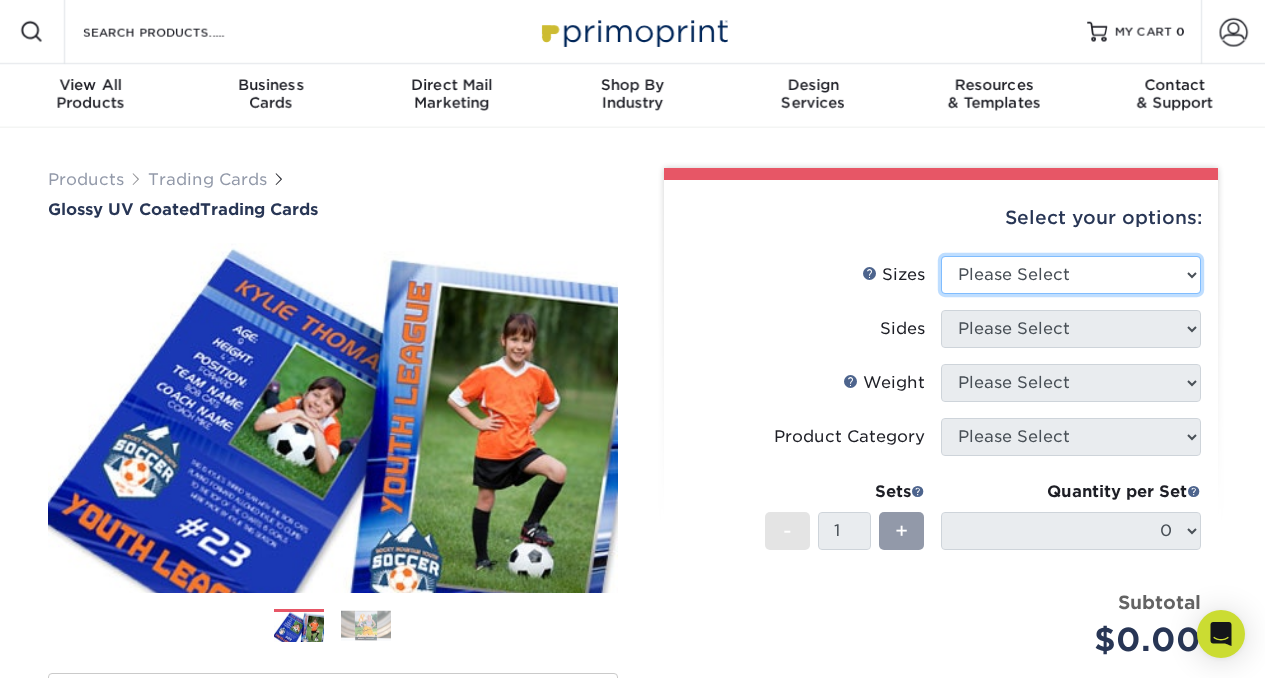 select on "2.50x3.50" 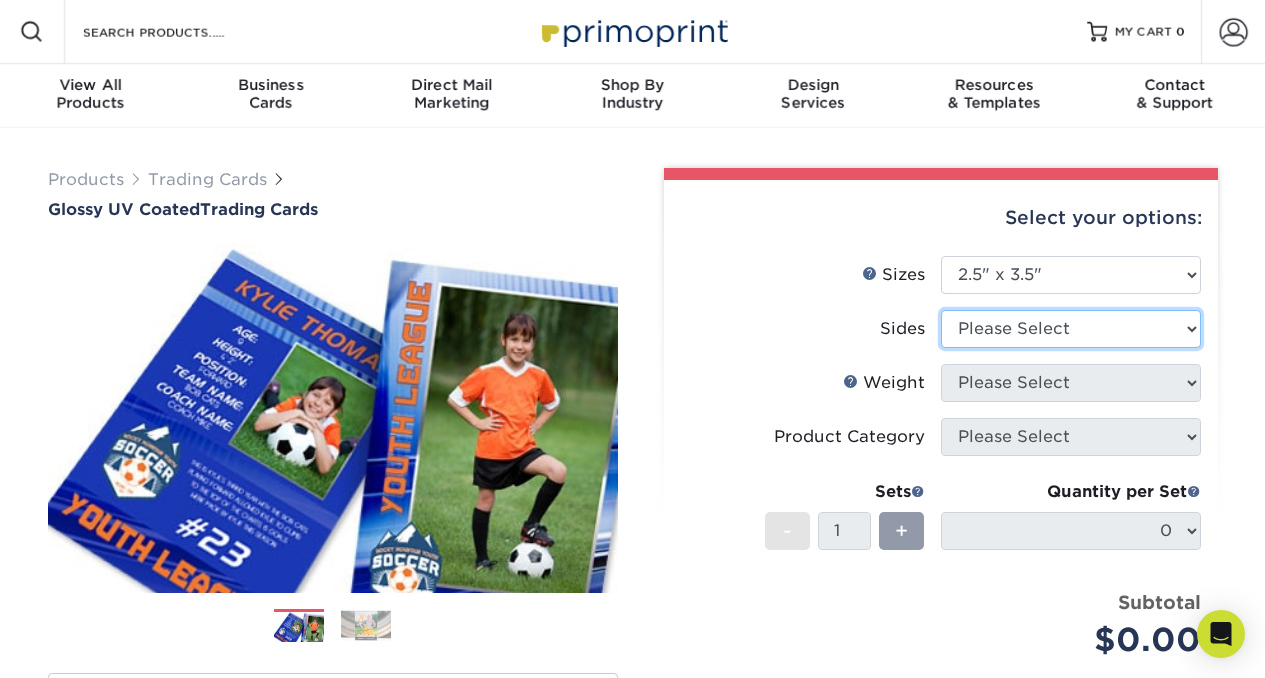 click on "Please Select Print Both Sides Print Front Only" at bounding box center [1071, 329] 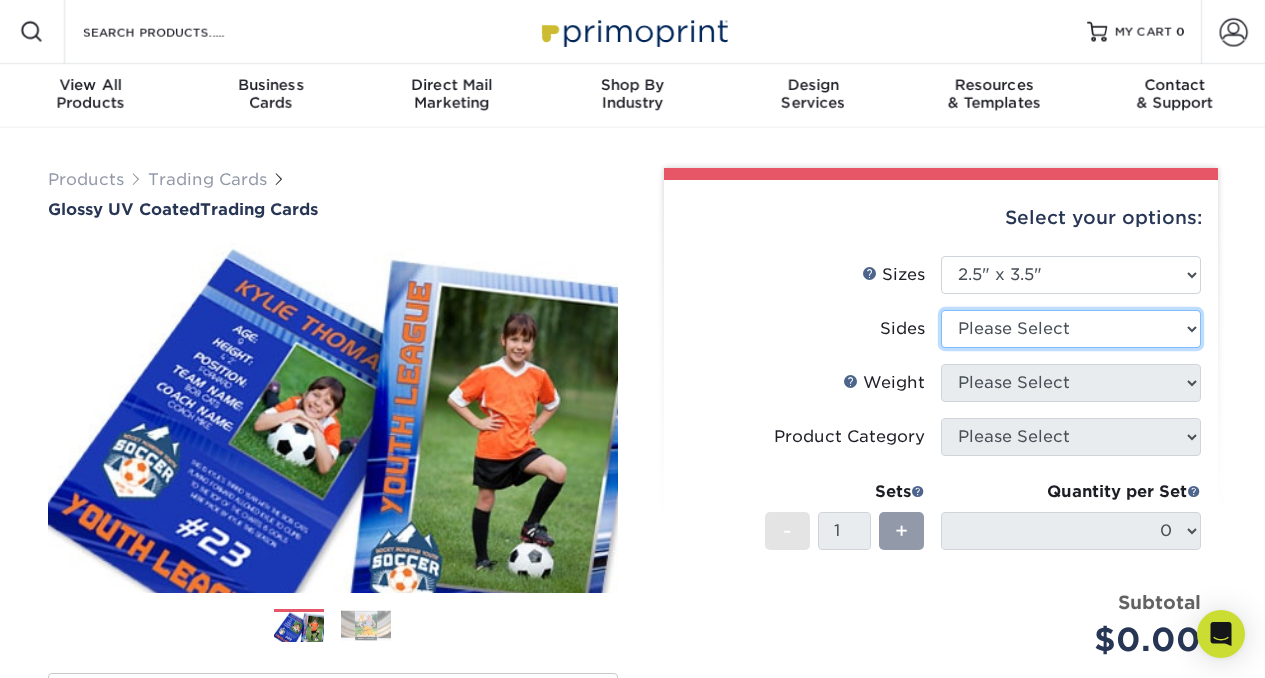 click on "Please Select Print Both Sides Print Front Only" at bounding box center (1071, 329) 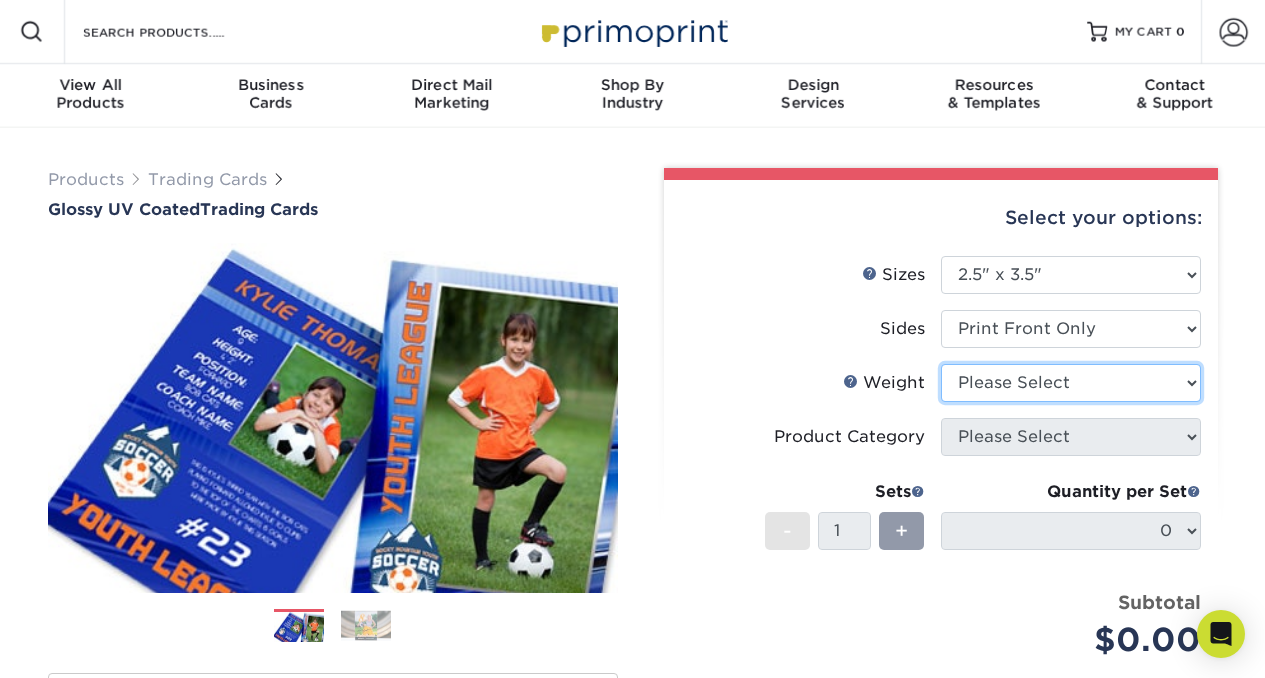 click on "Please Select 16PT 14PT 18PT C1S" at bounding box center [1071, 383] 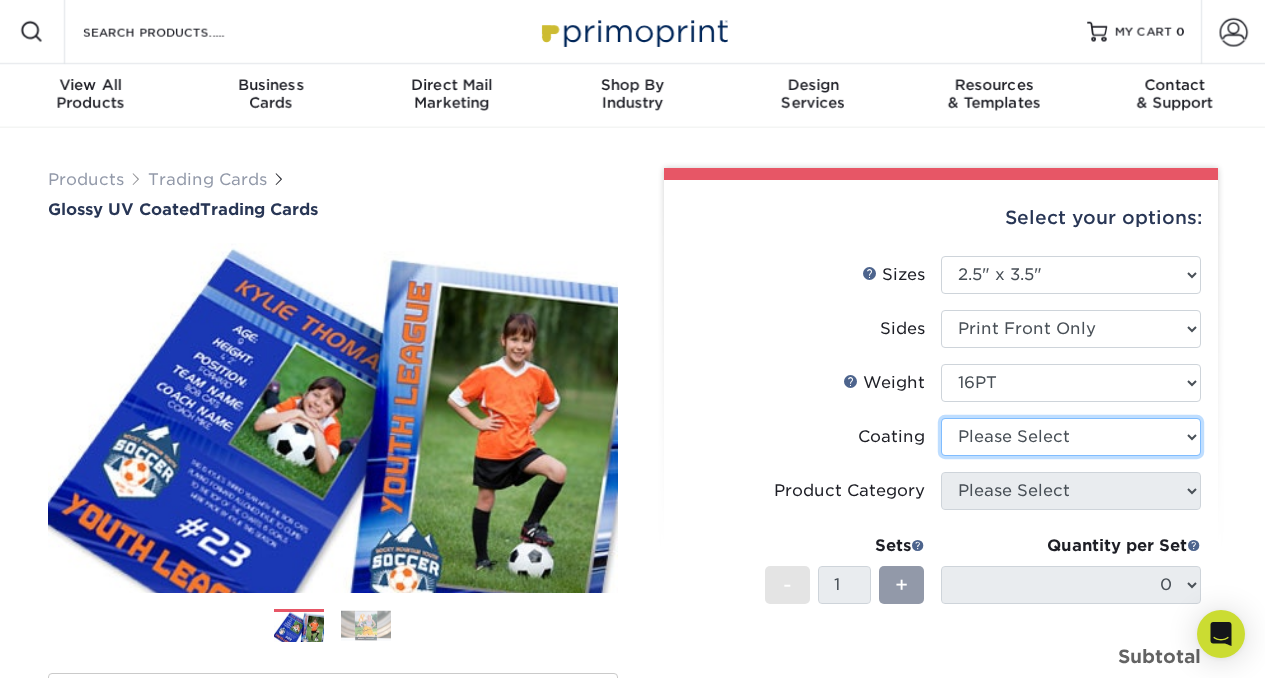 click at bounding box center (1071, 437) 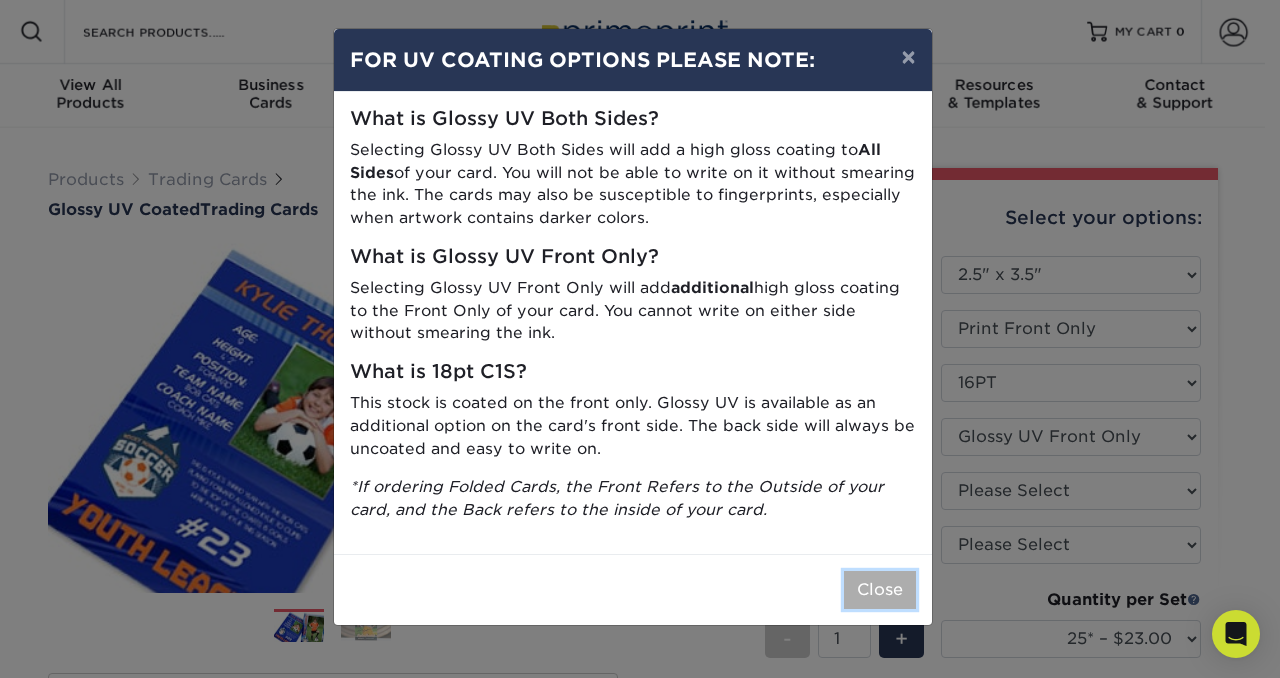 click on "Close" at bounding box center (880, 590) 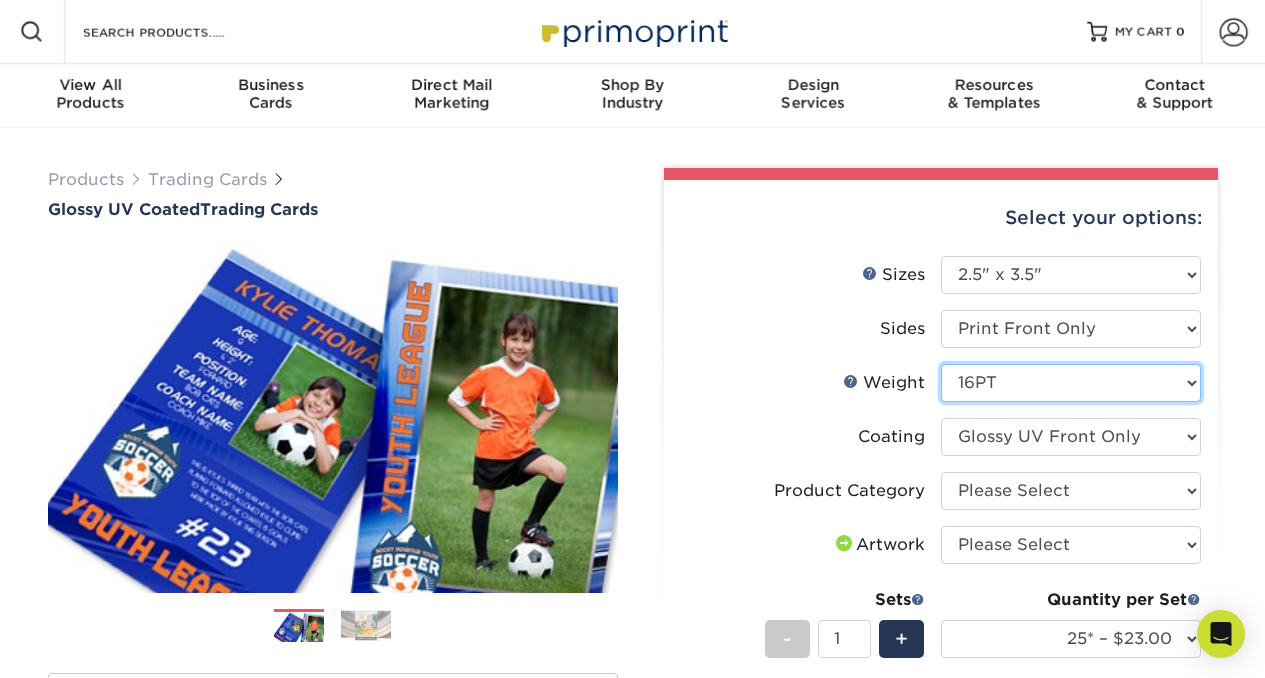 click on "Please Select 16PT 14PT 18PT C1S" at bounding box center (1071, 383) 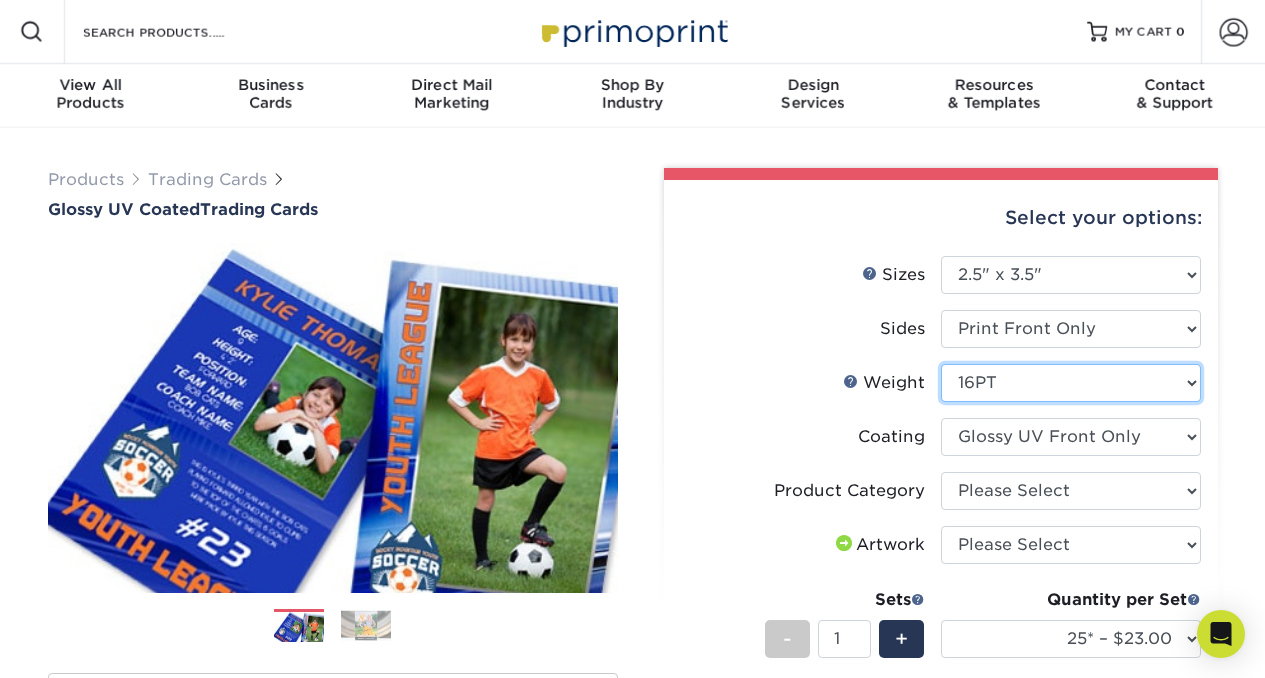 select on "18PTC1S" 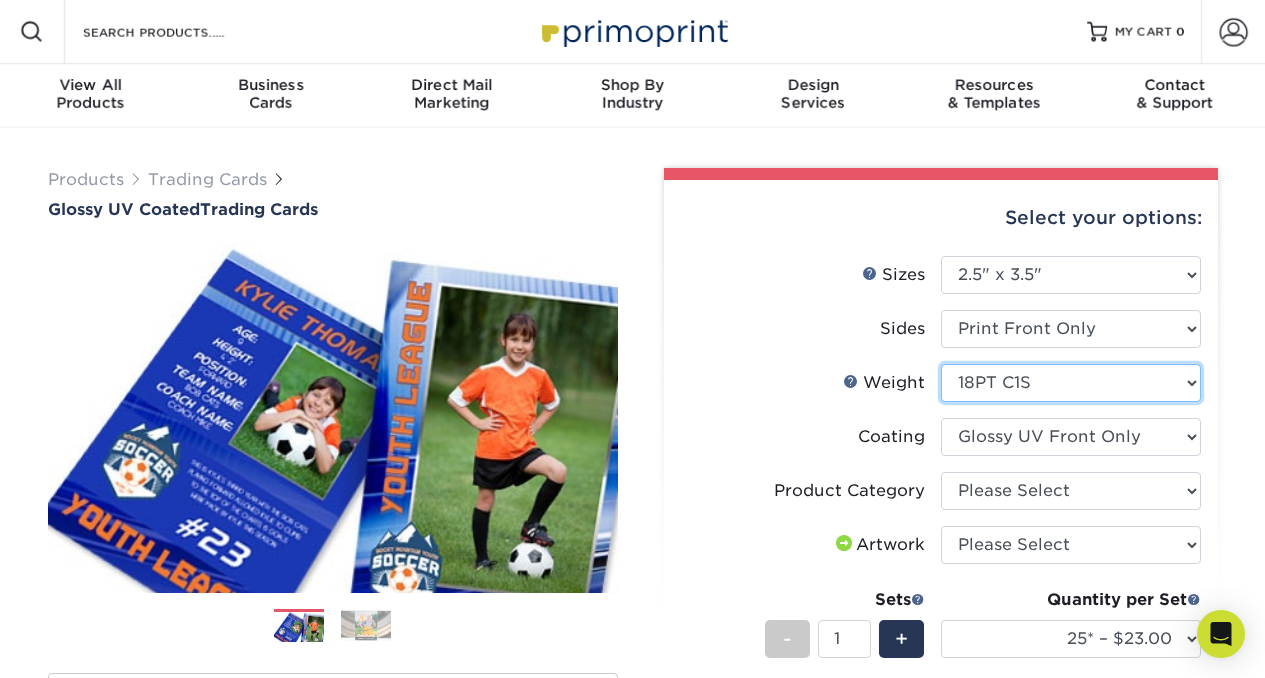 select on "-1" 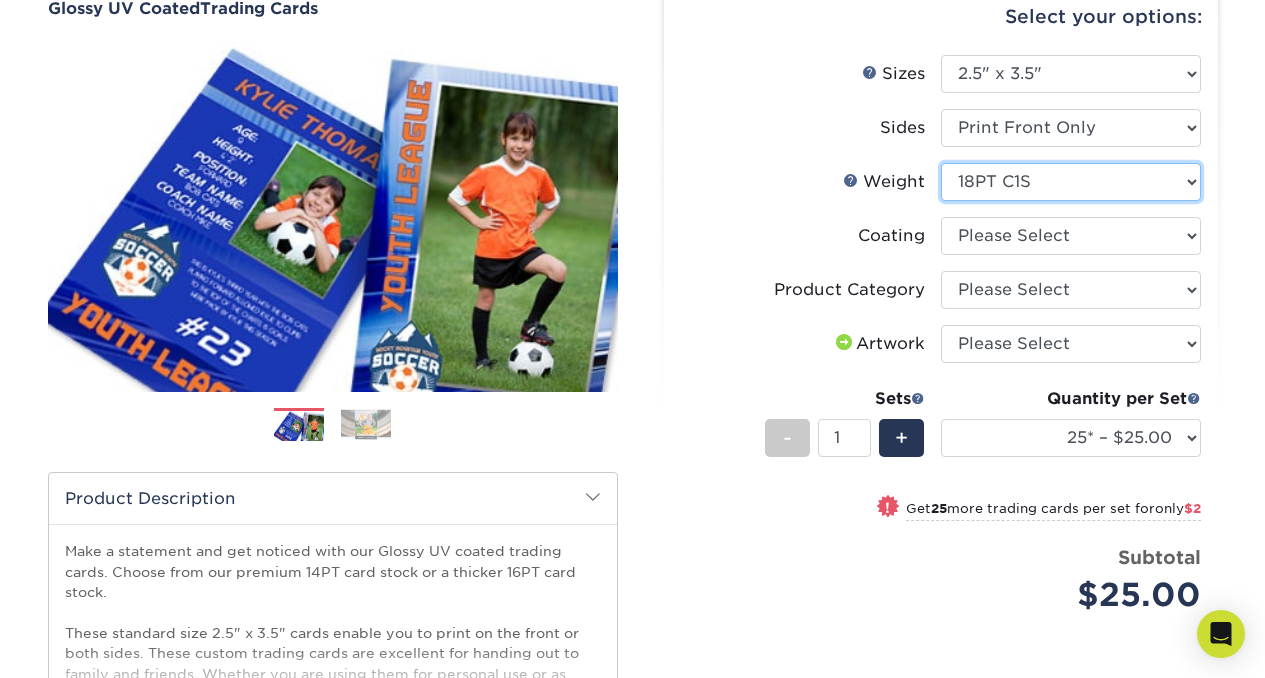 scroll, scrollTop: 202, scrollLeft: 0, axis: vertical 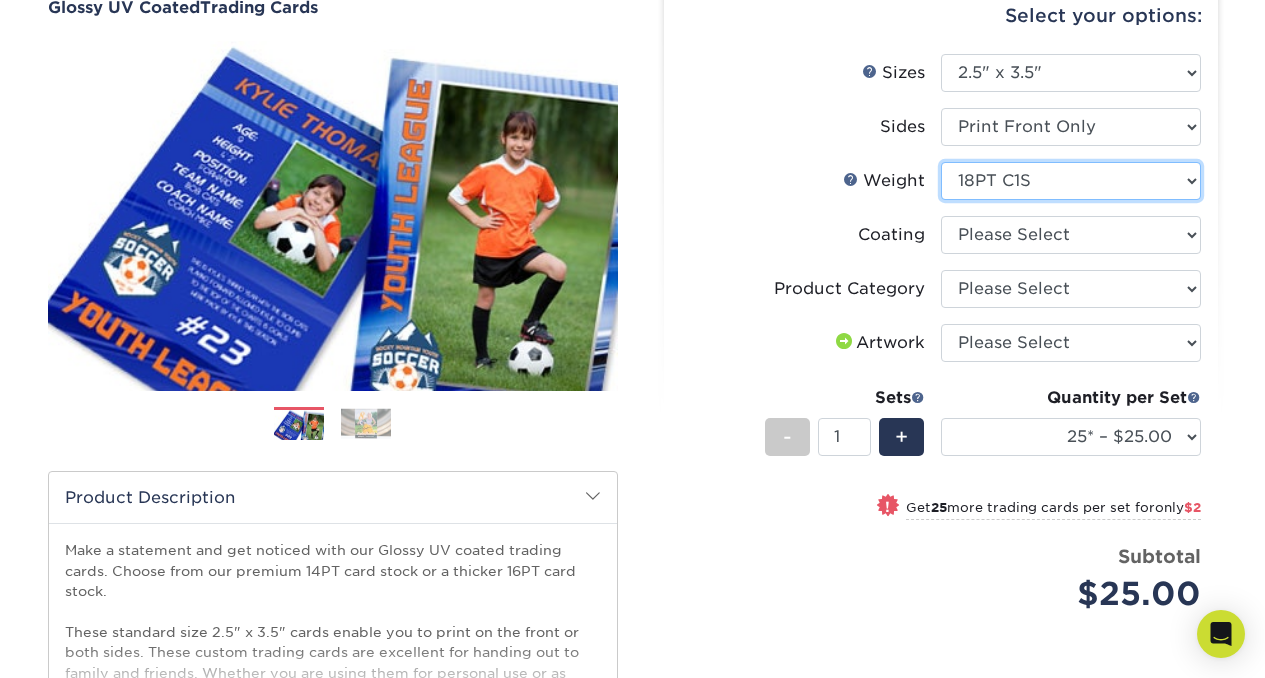 click on "Please Select 16PT 14PT 18PT C1S" at bounding box center [1071, 181] 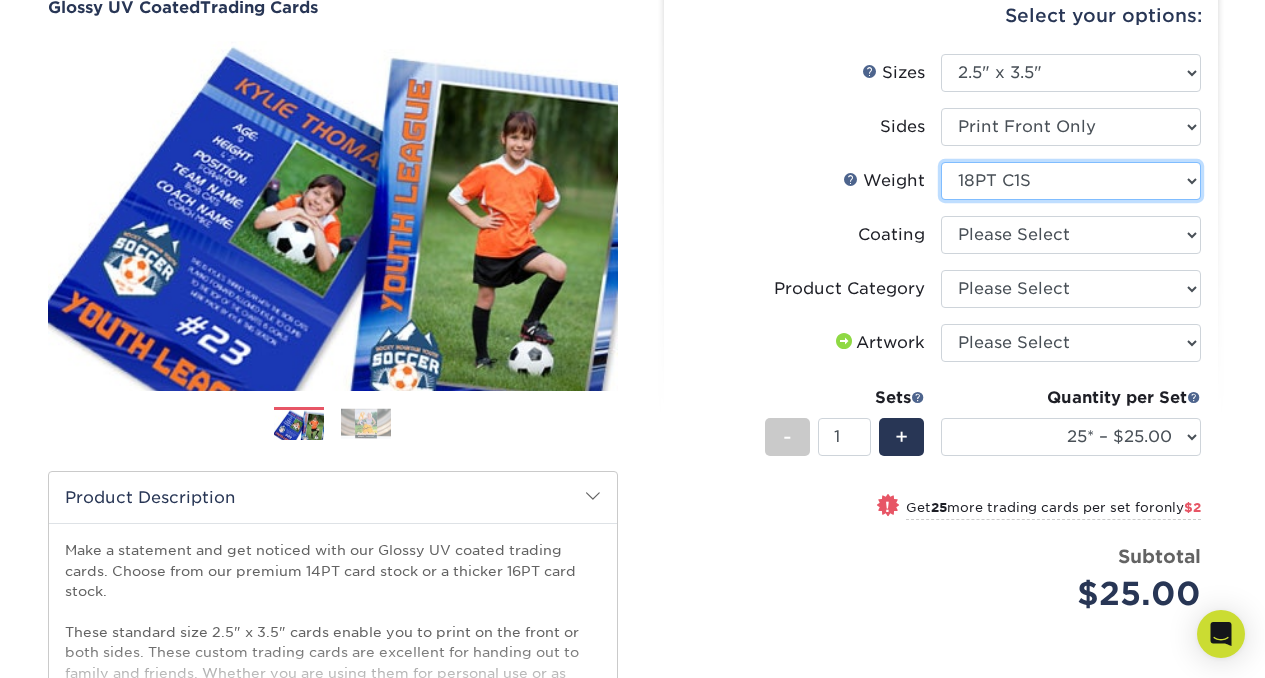 select on "16PT" 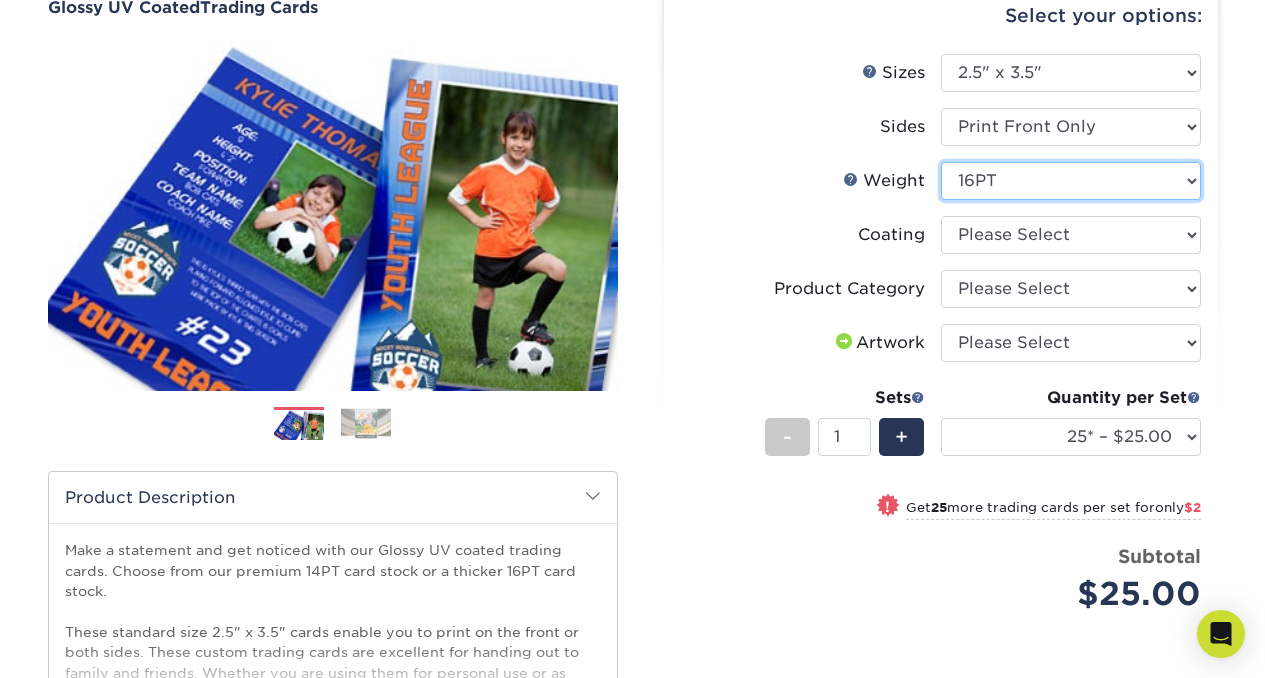 select 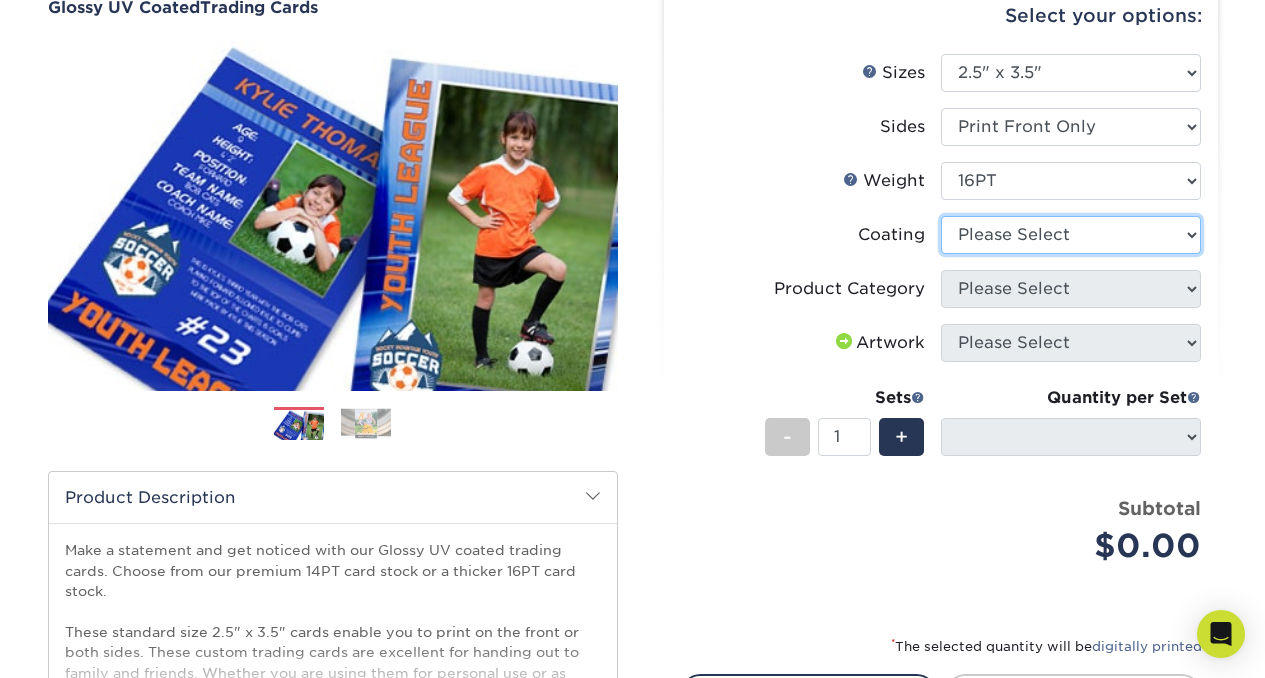 click at bounding box center [1071, 235] 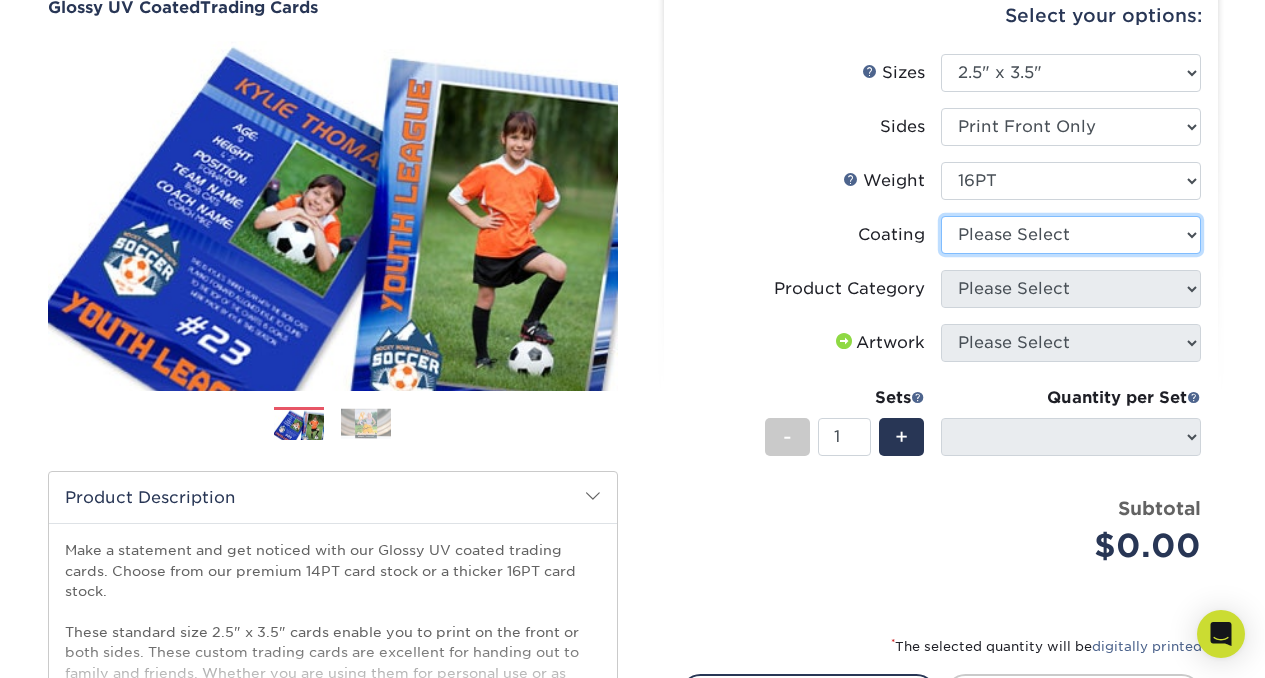 select on "1e8116af-acfc-44b1-83dc-8181aa338834" 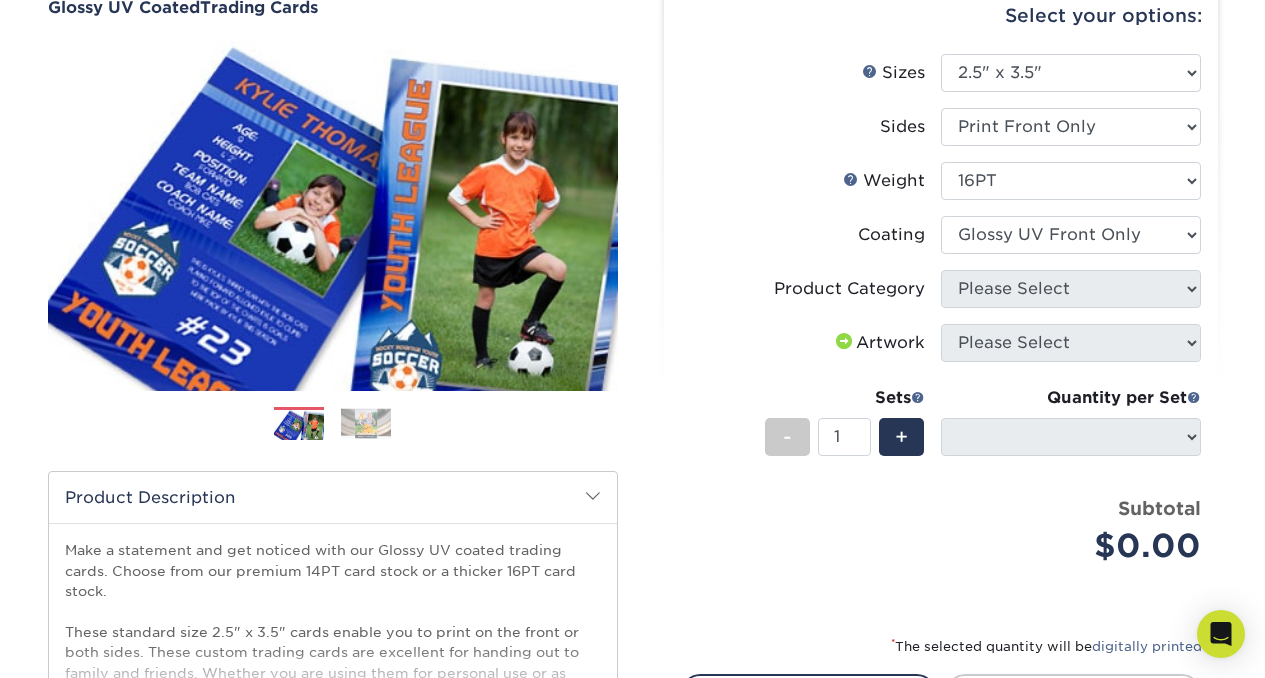 select on "-1" 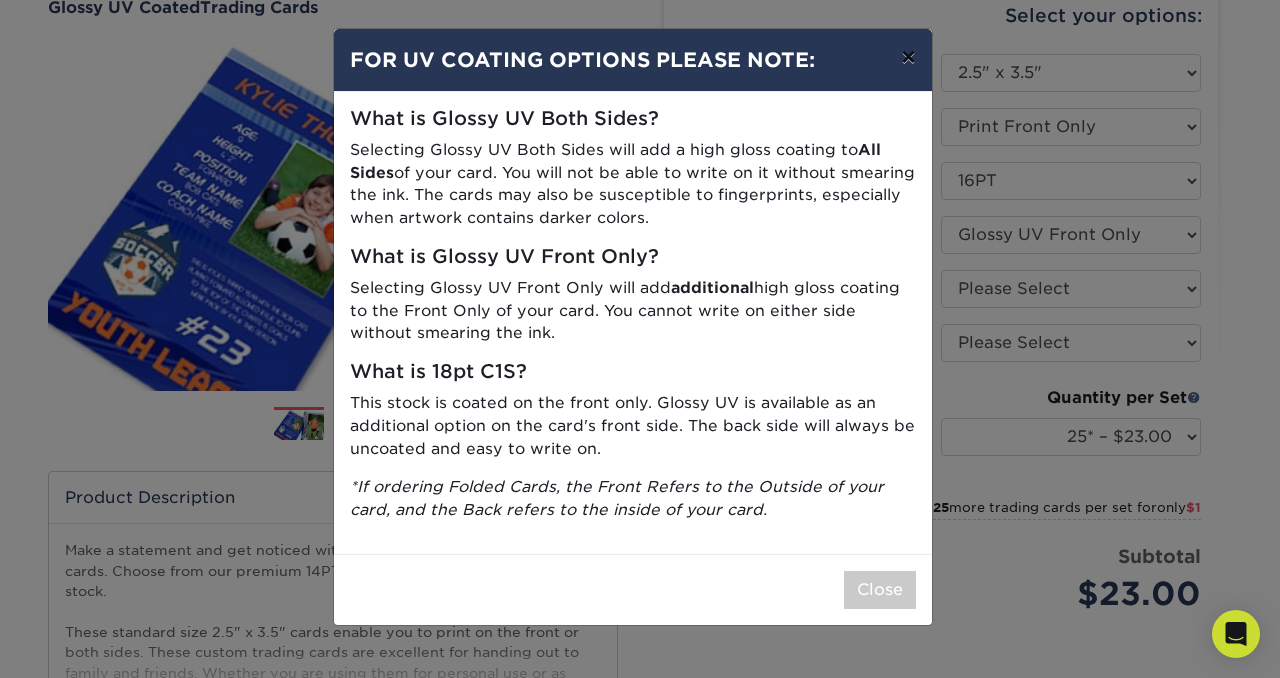 click on "×" at bounding box center [908, 57] 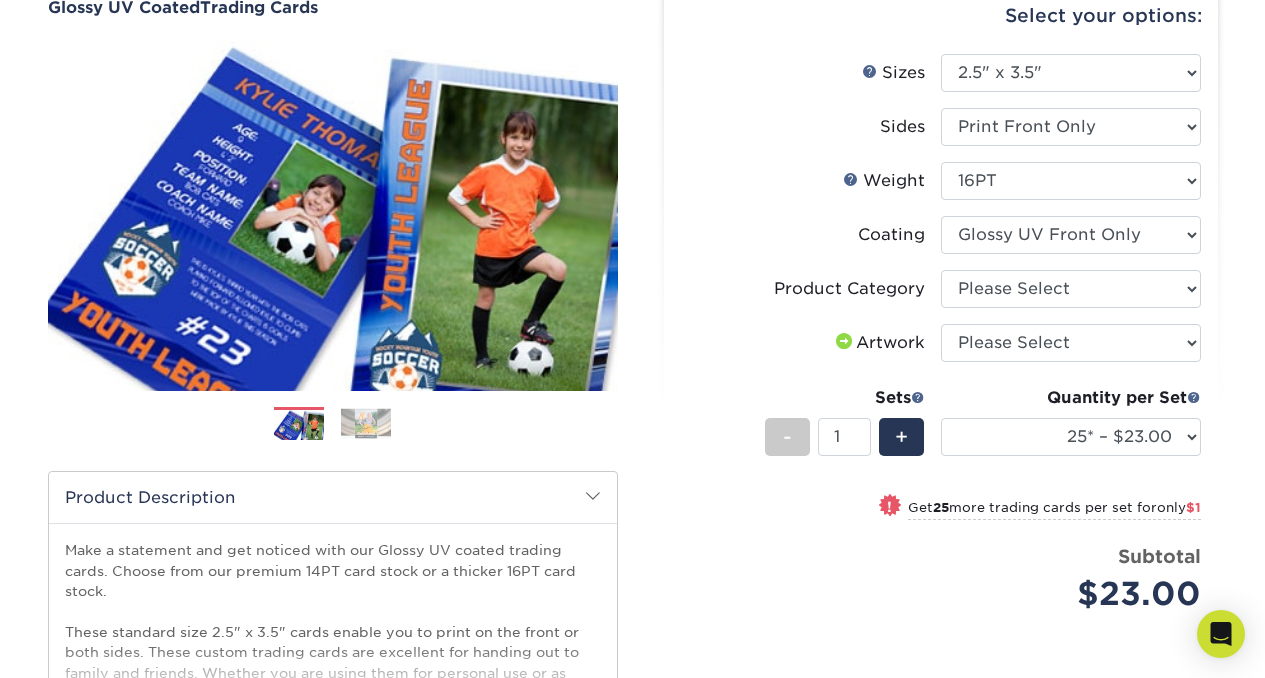 click on "Weight Help Weight
Please Select 16PT 14PT 18PT C1S" at bounding box center (941, 189) 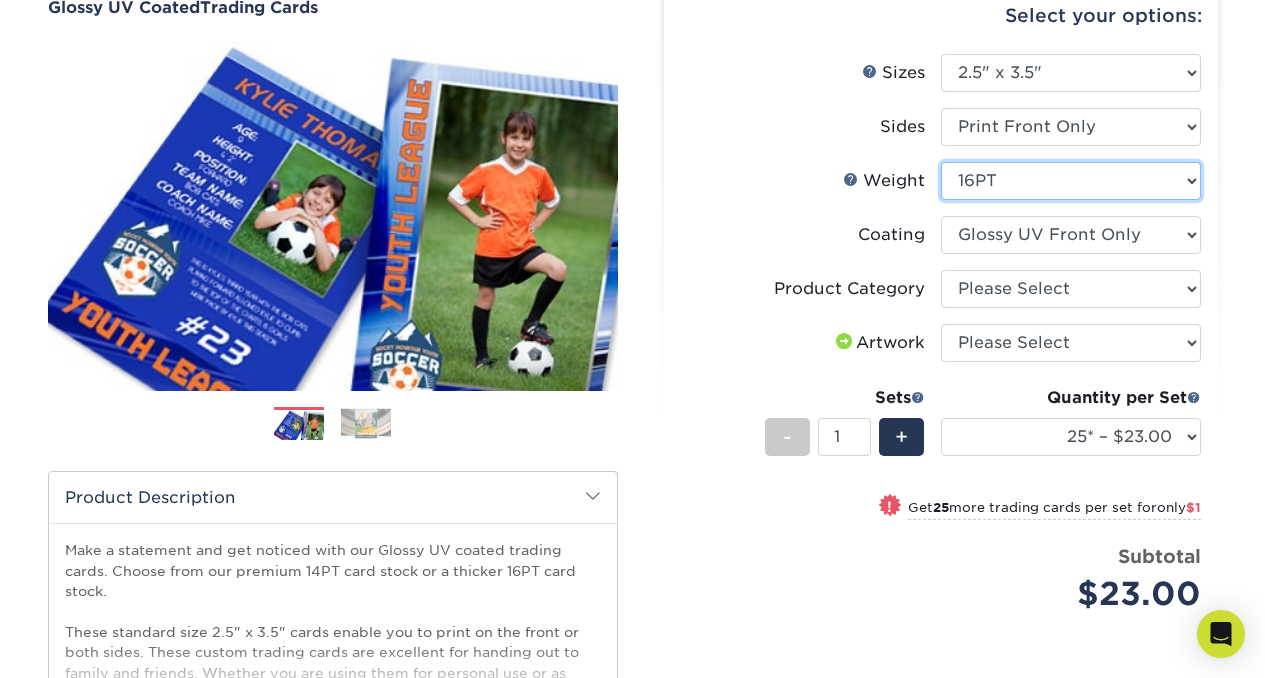 click on "Please Select 16PT 14PT 18PT C1S" at bounding box center [1071, 181] 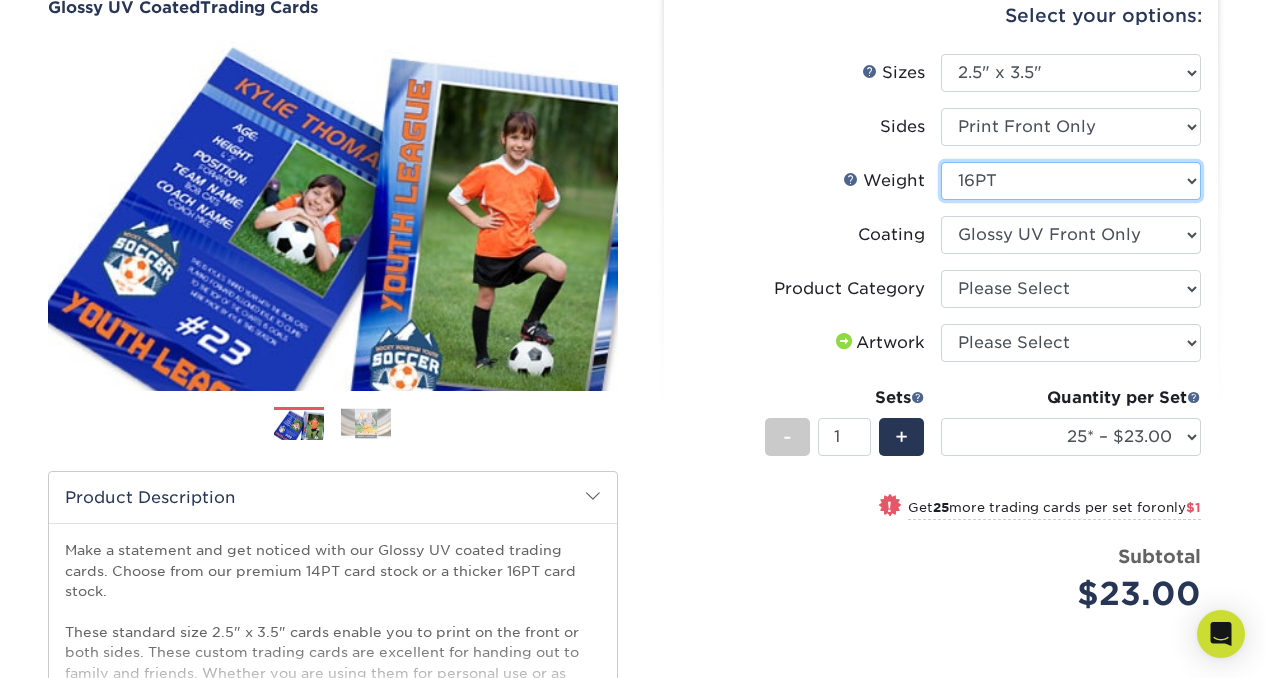 select on "14PT" 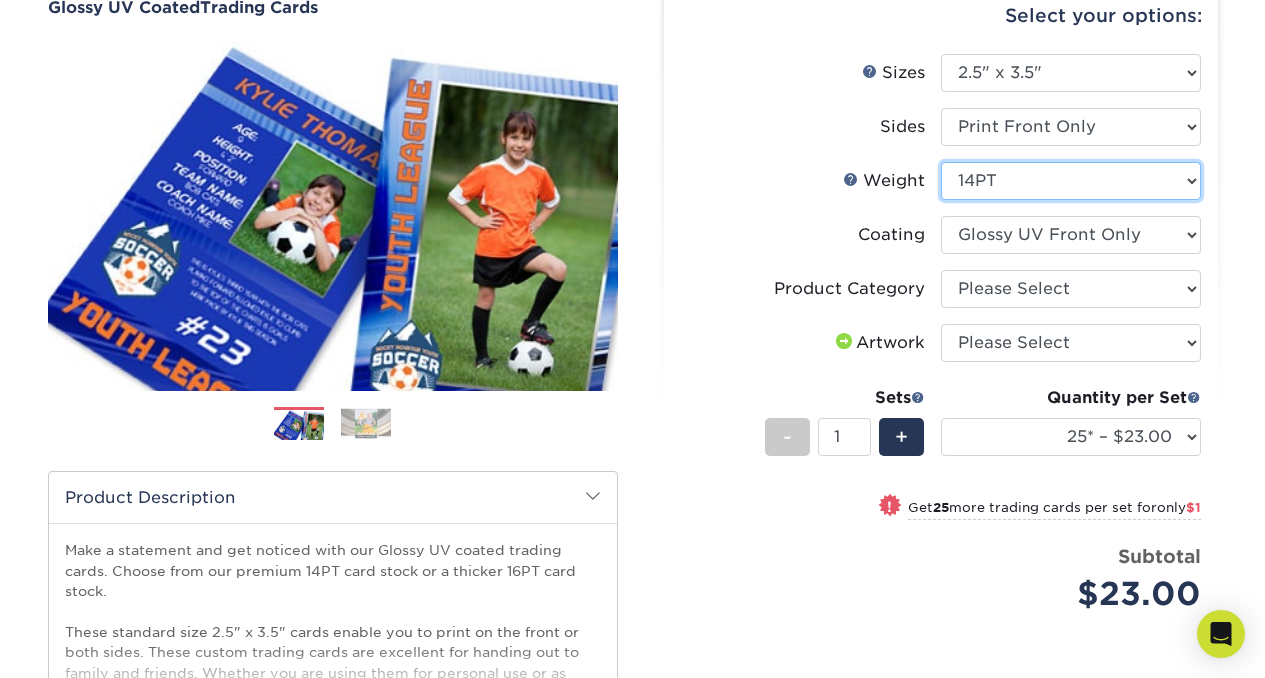 select 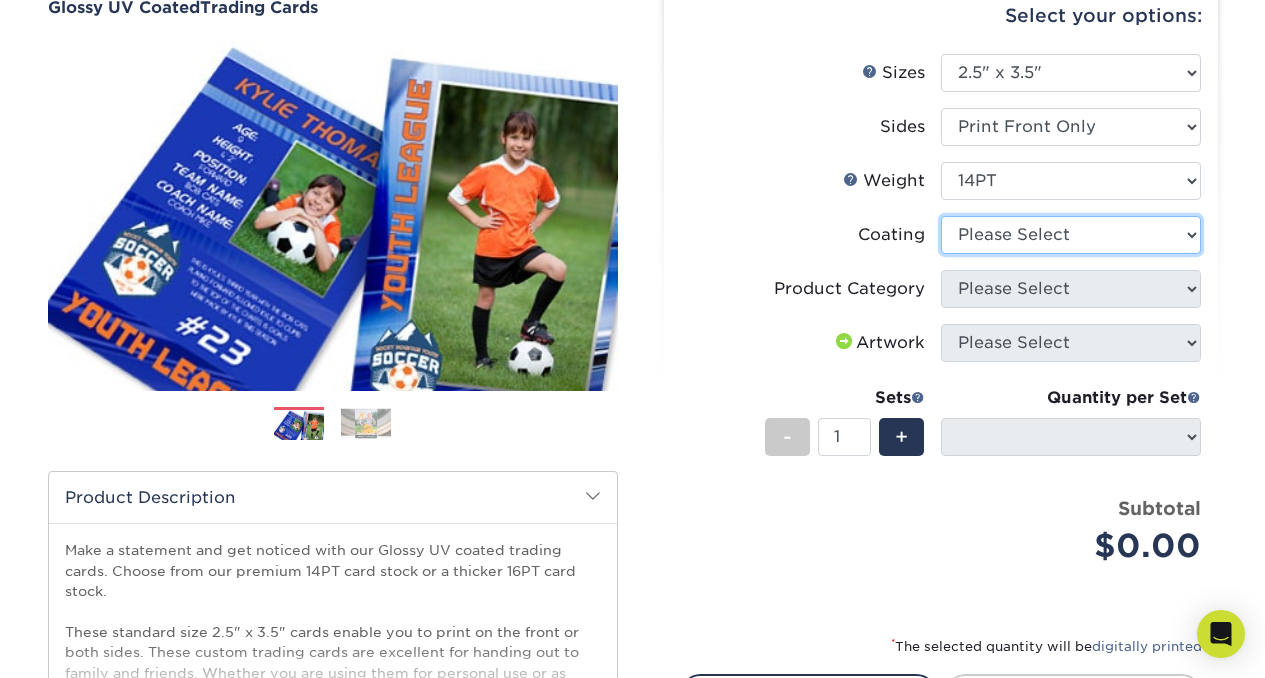click at bounding box center (1071, 235) 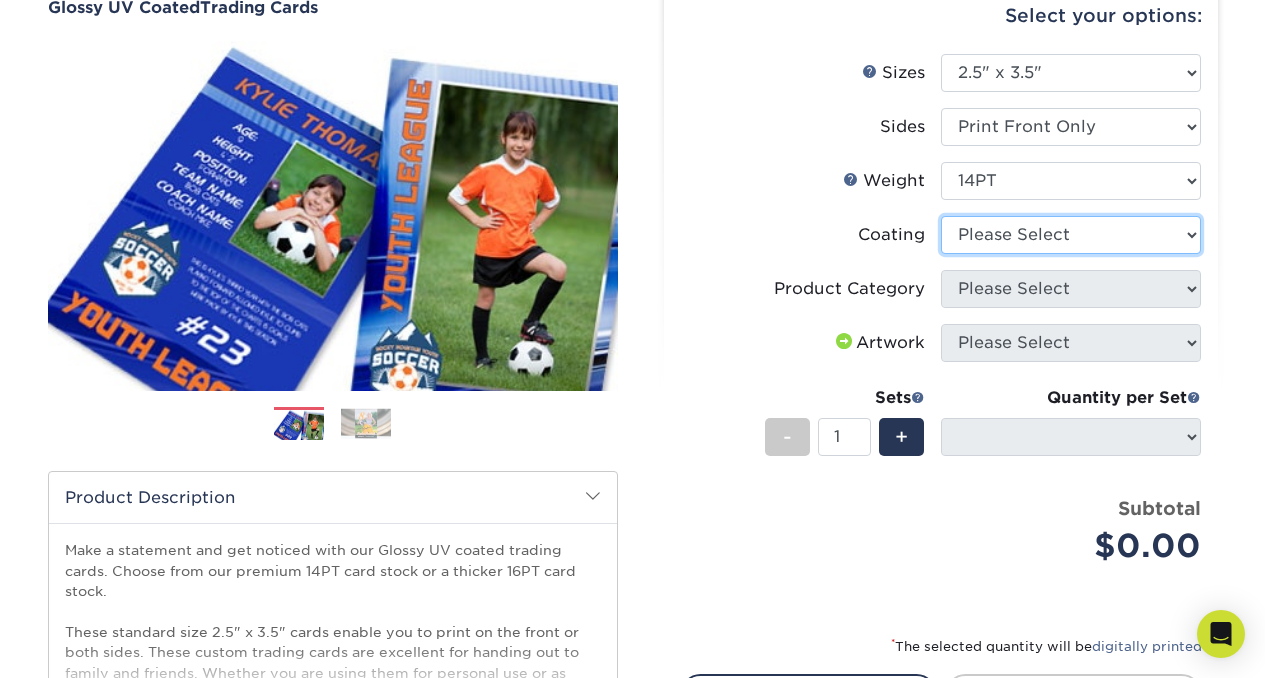 select on "1e8116af-acfc-44b1-83dc-8181aa338834" 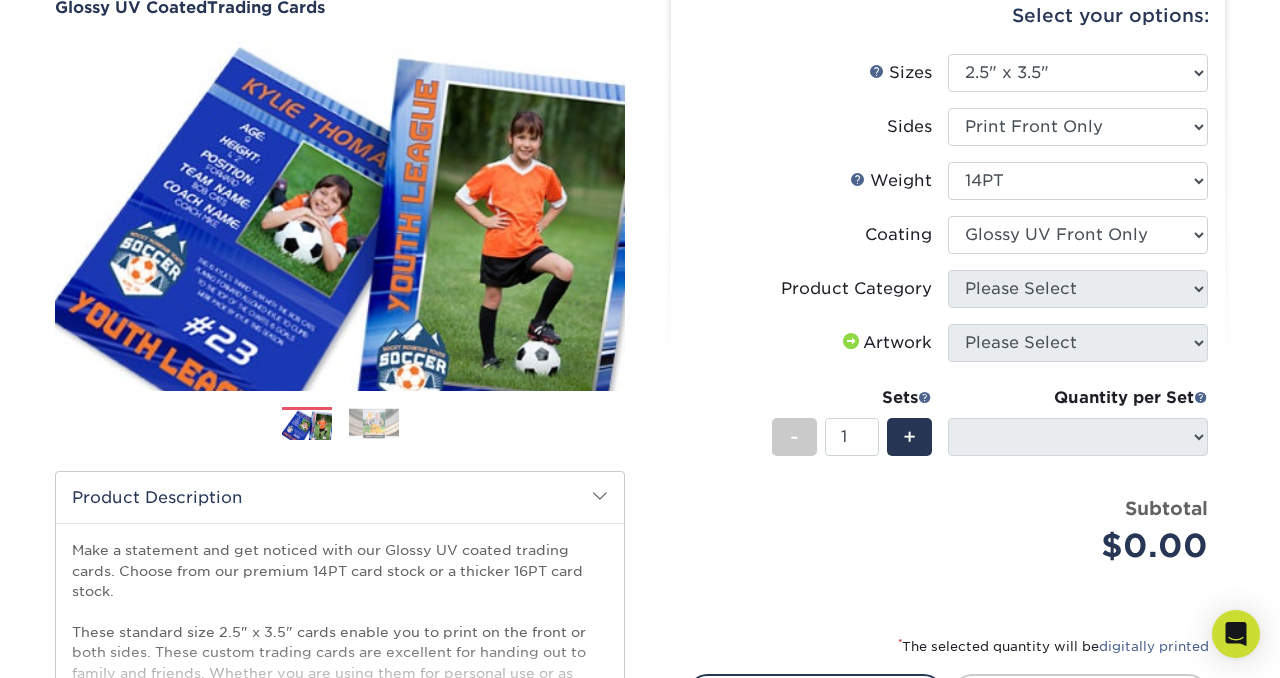 select on "-1" 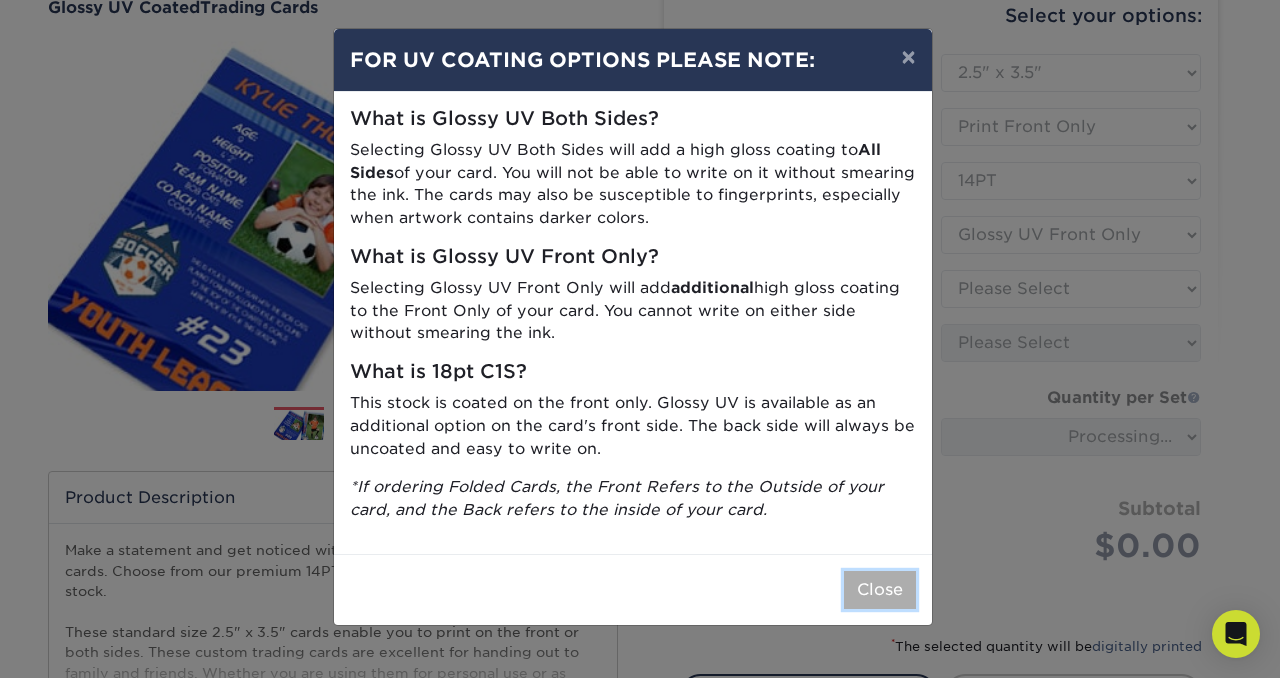 click on "Close" at bounding box center (880, 590) 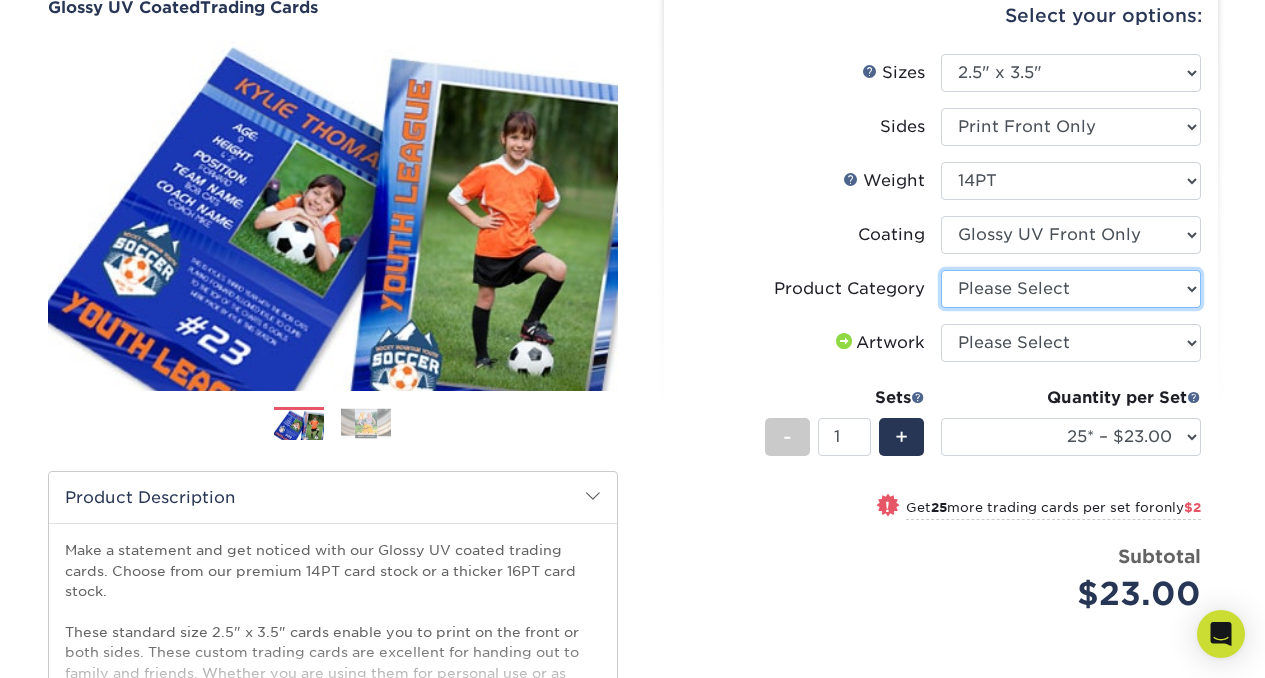 click on "Please Select Trading Cards" at bounding box center [1071, 289] 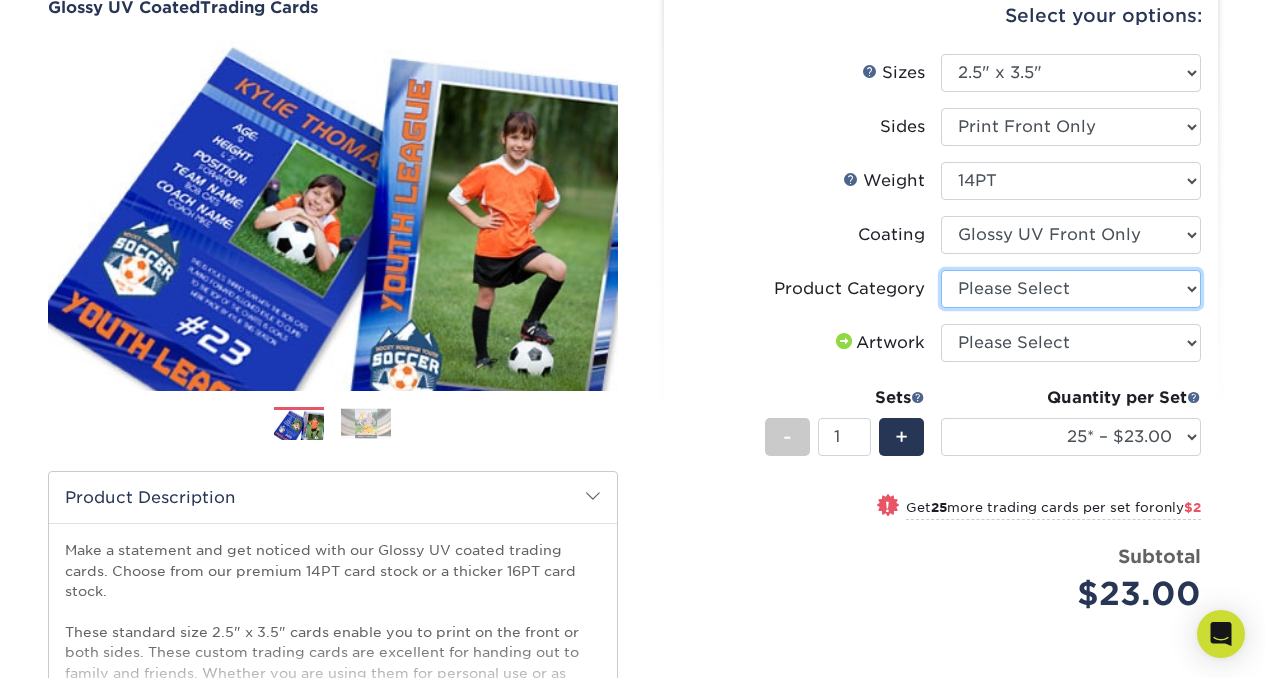 select on "c2f9bce9-36c2-409d-b101-c29d9d031e18" 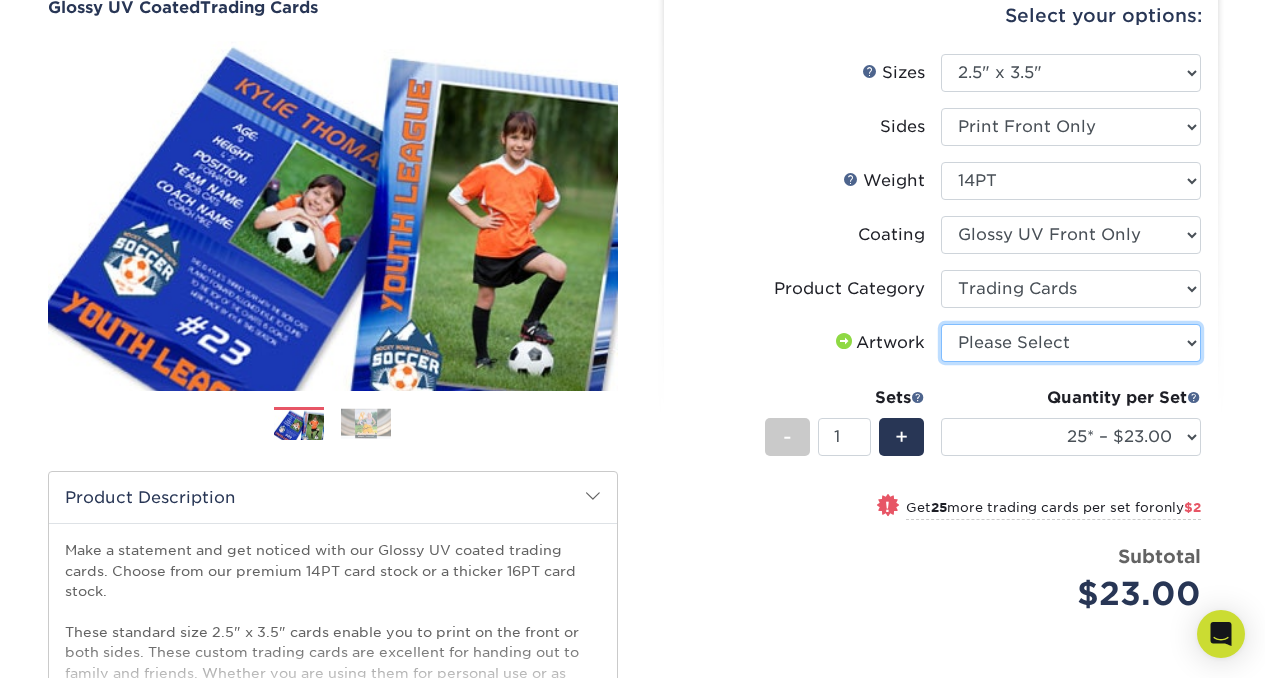 click on "Please Select I will upload files I need a design - $100" at bounding box center (1071, 343) 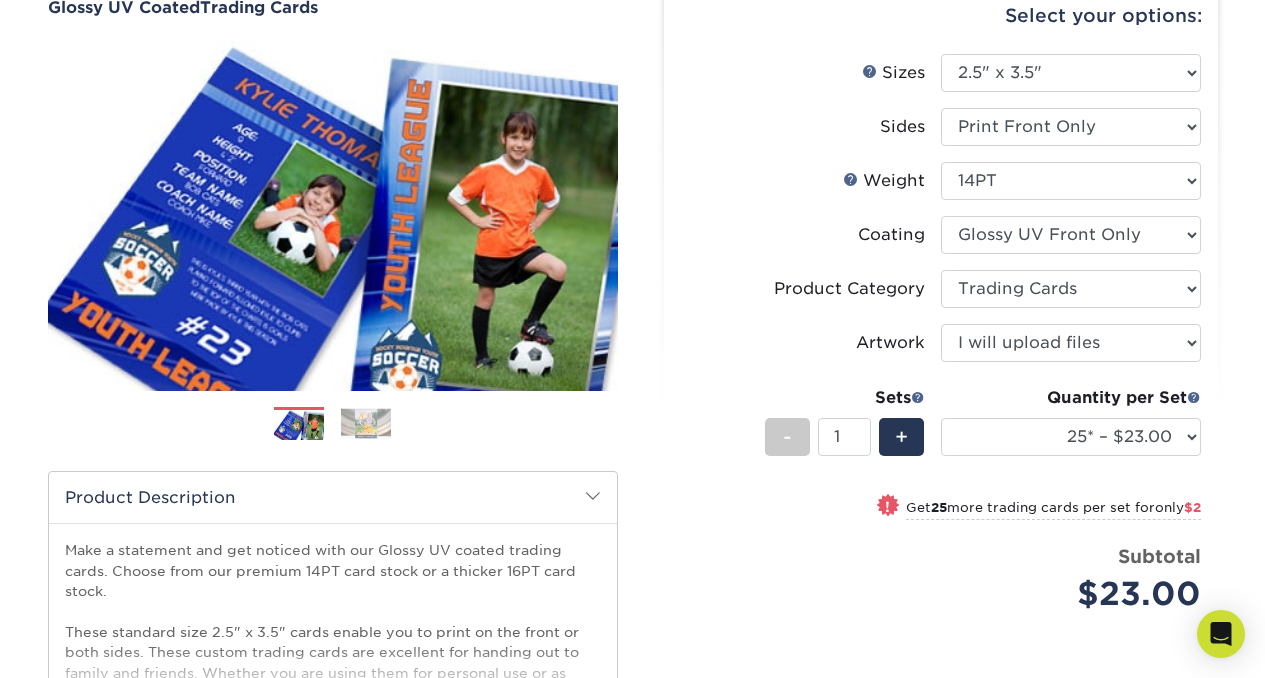 click on "Quantity per Set" at bounding box center (1071, 398) 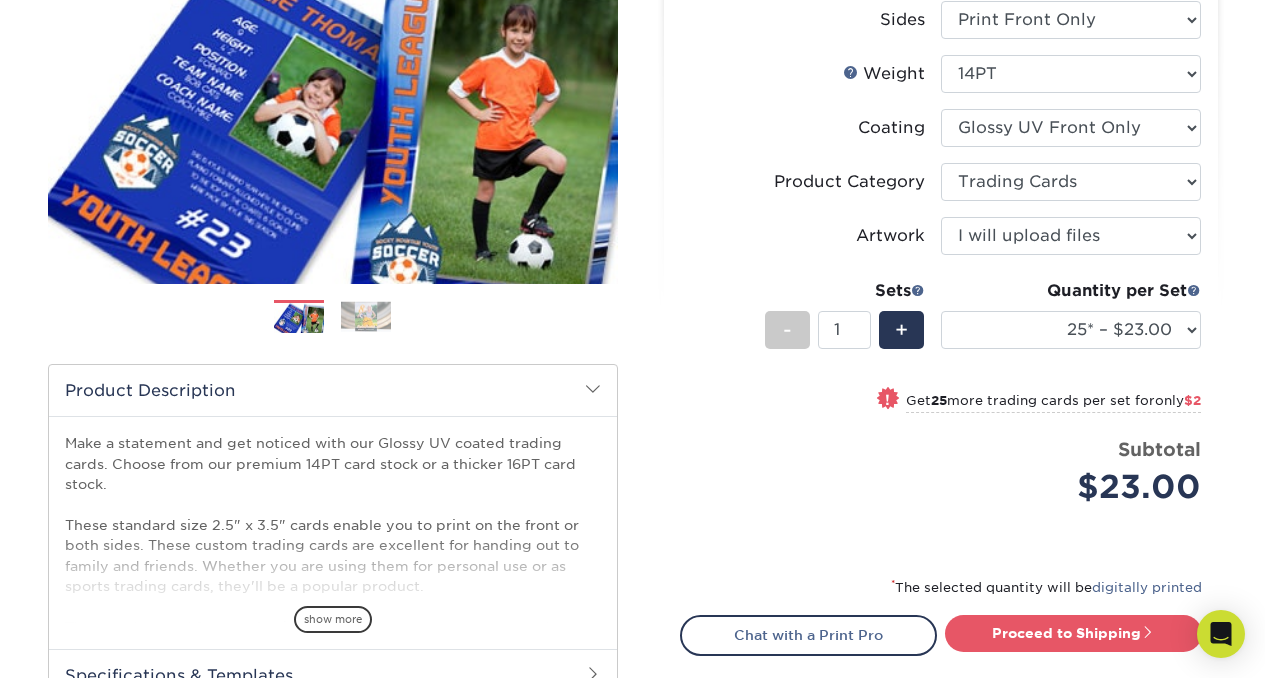 scroll, scrollTop: 308, scrollLeft: 0, axis: vertical 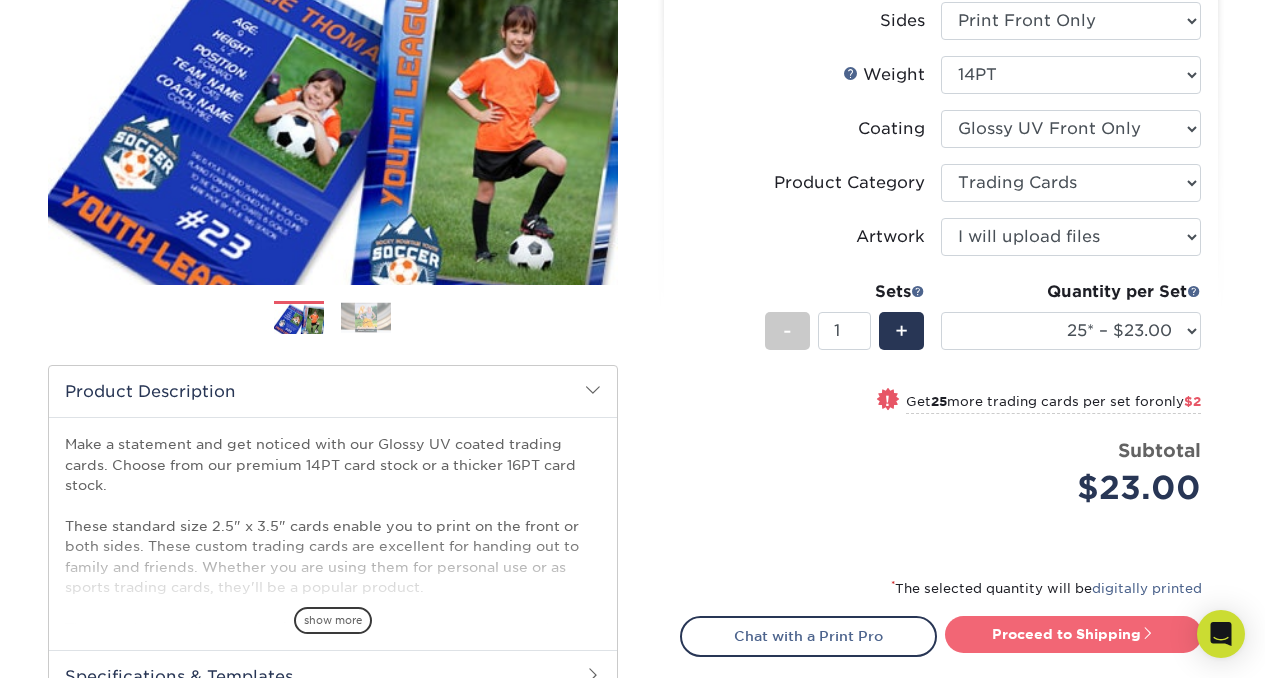 click on "Proceed to Shipping" at bounding box center [1073, 634] 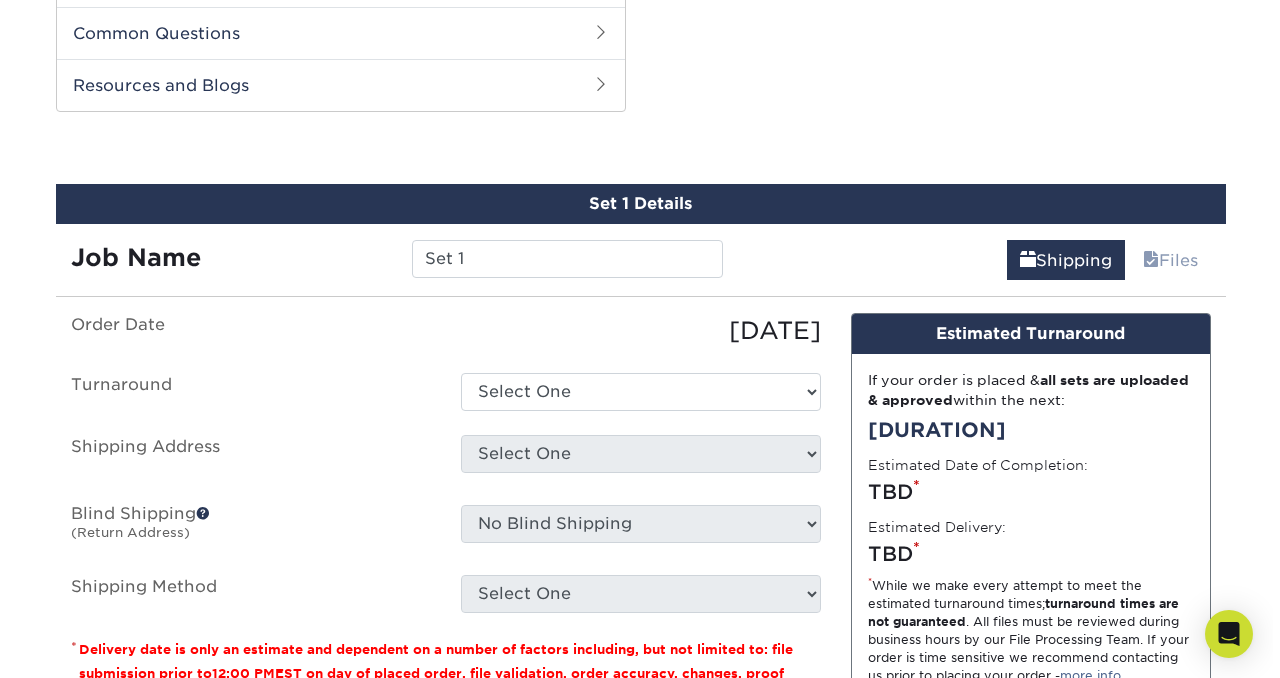 scroll, scrollTop: 1017, scrollLeft: 0, axis: vertical 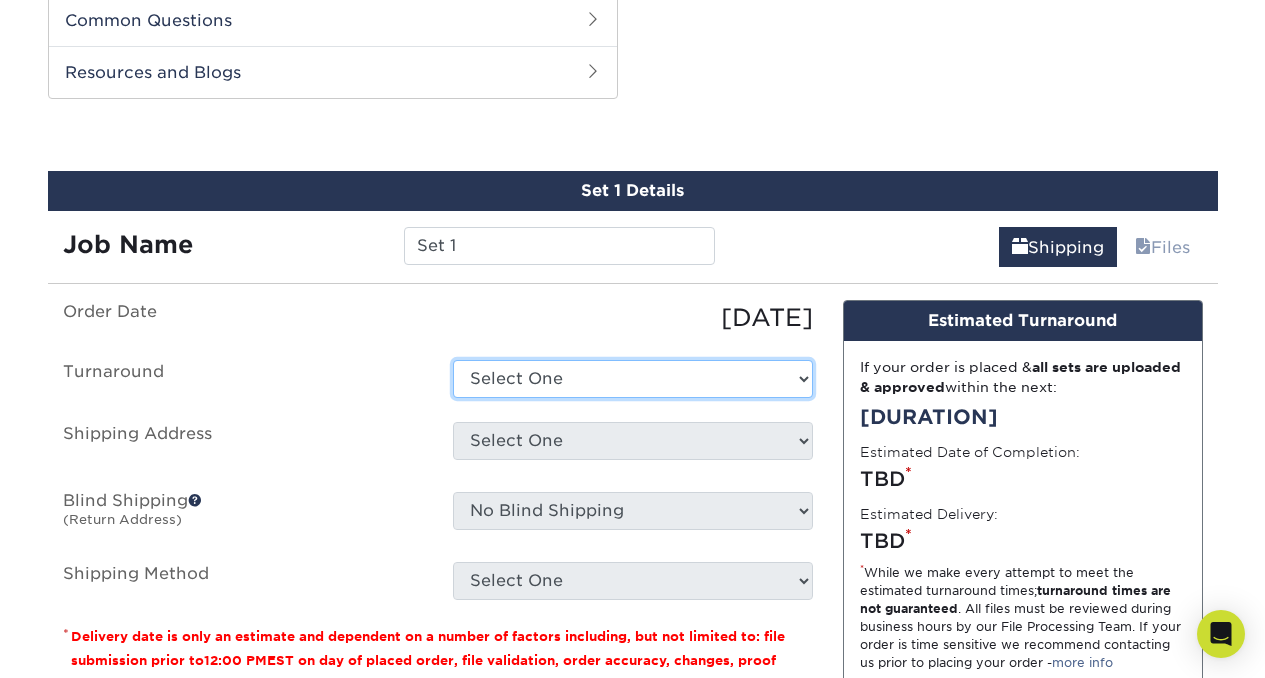 click on "Select One 2-4 Business Days 2 Day Next Business Day" at bounding box center [633, 379] 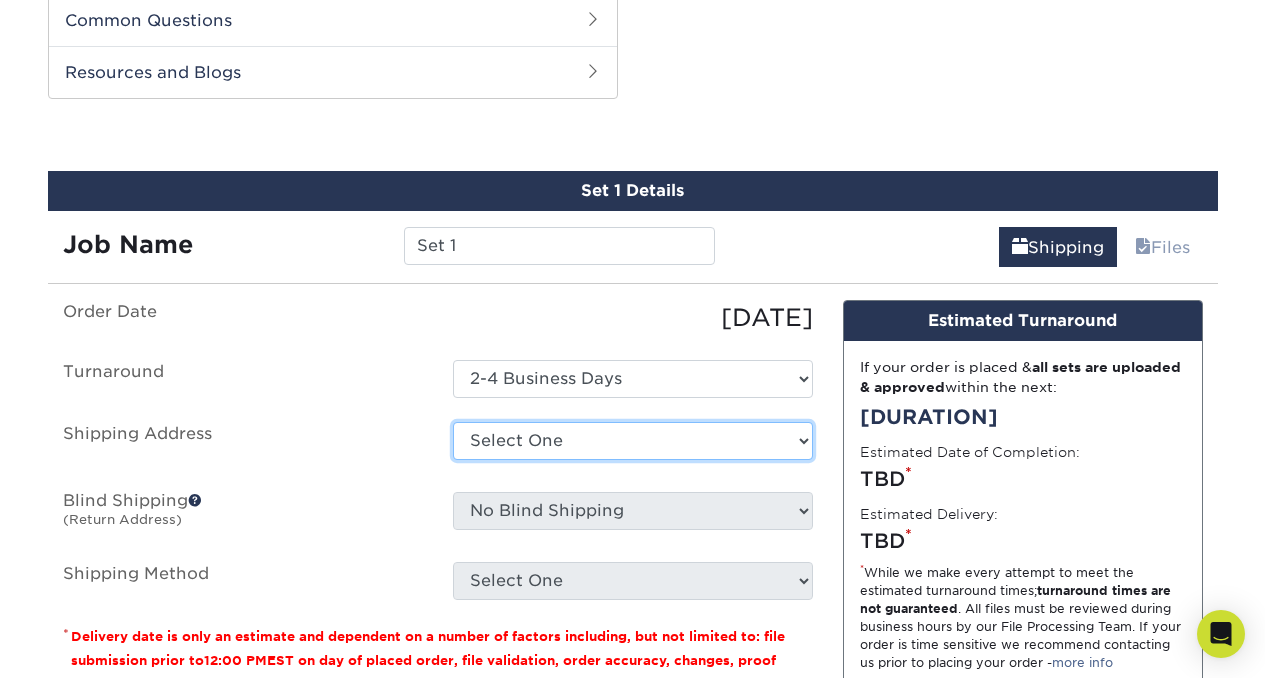click on "Select One
+ Add New Address
- Login" at bounding box center (633, 441) 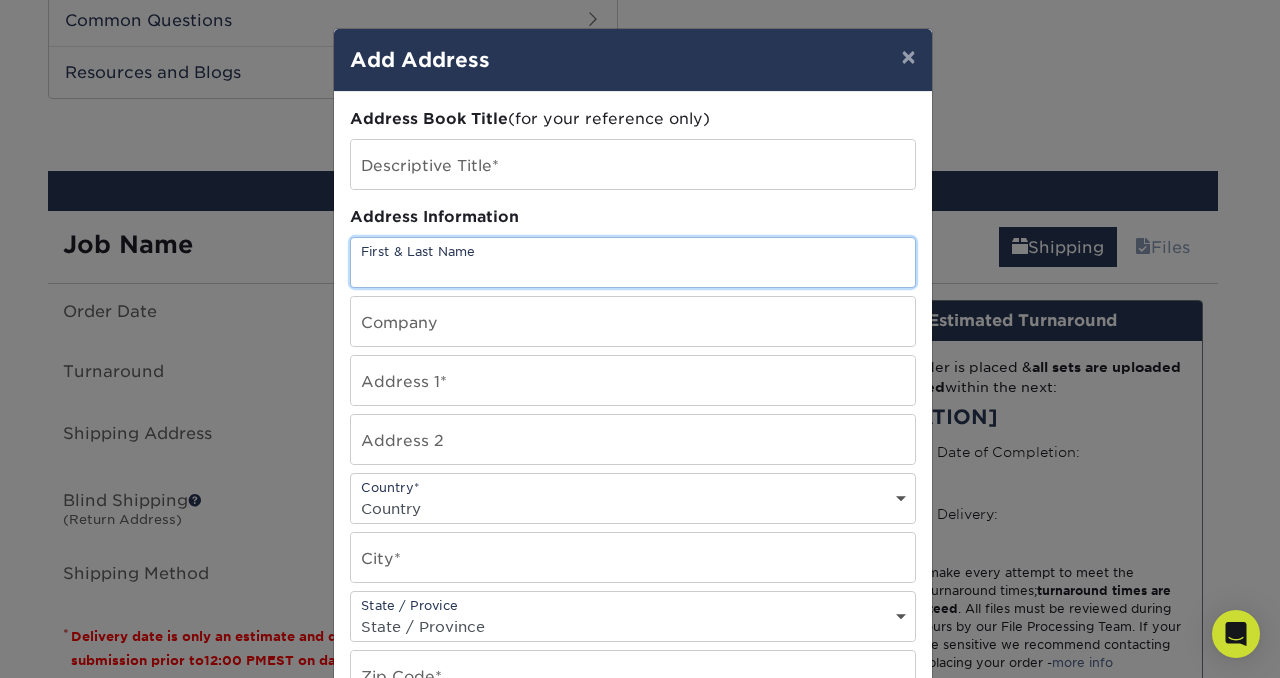 click at bounding box center [633, 262] 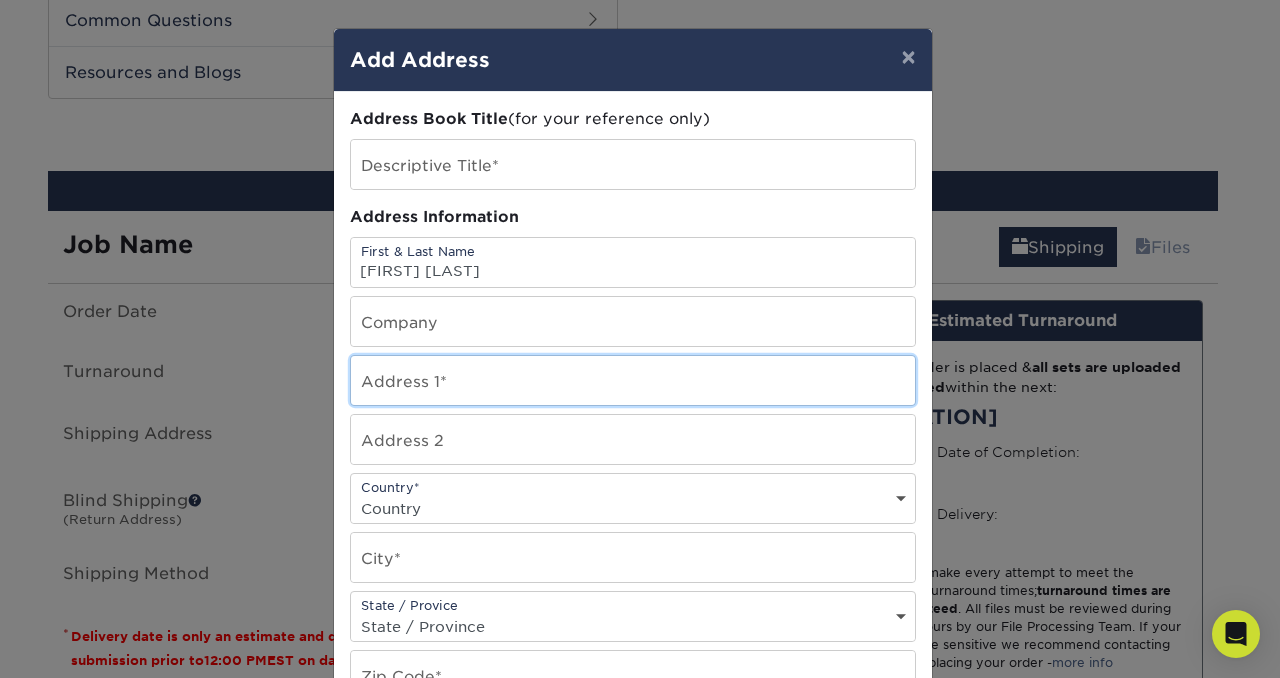 type on "[STREET]" 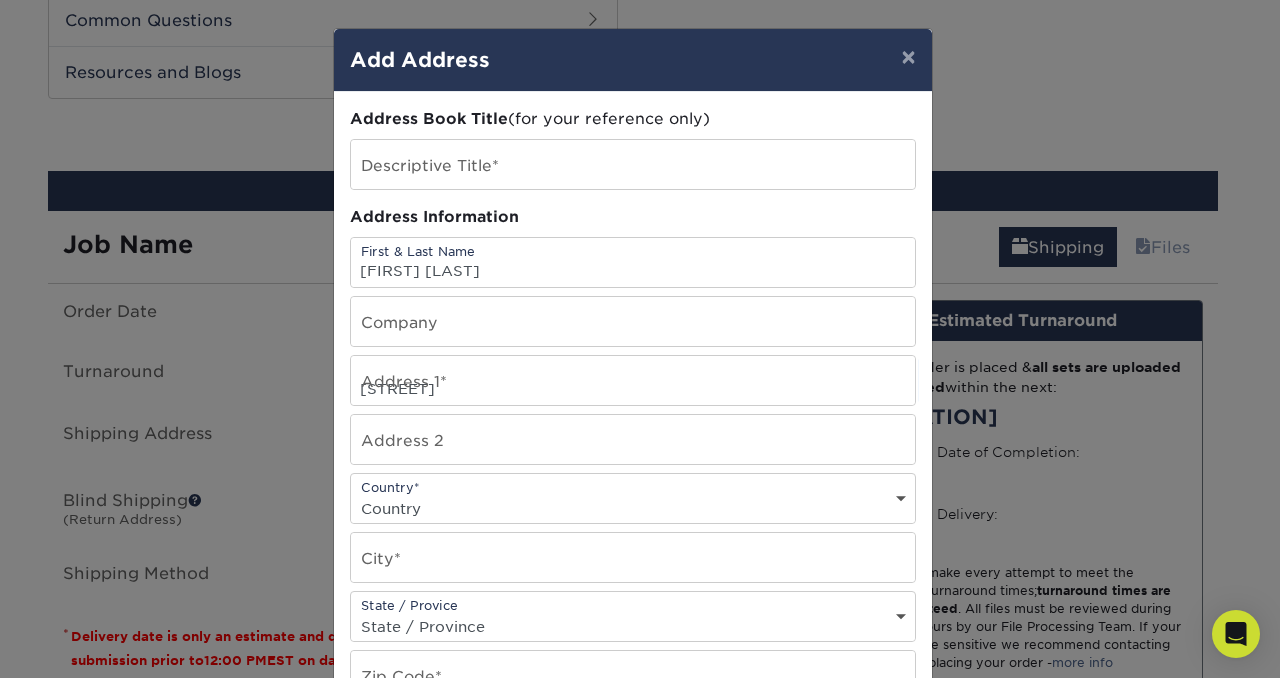 select on "US" 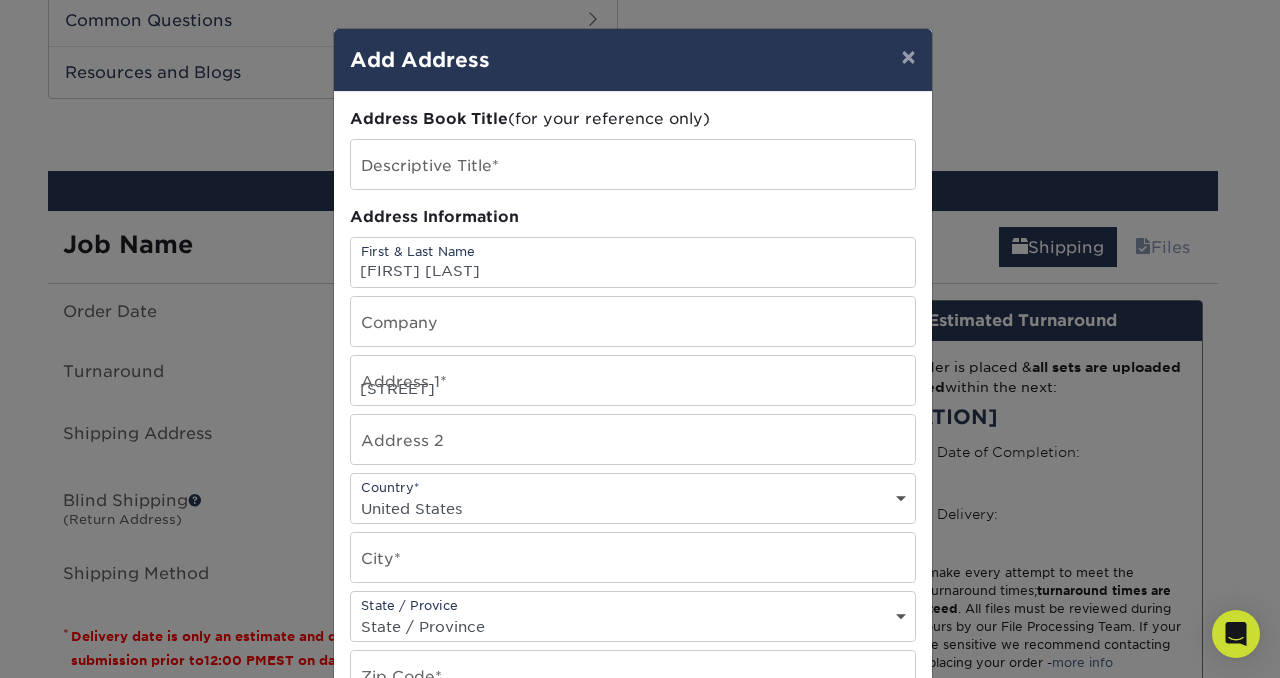 type on "[CITY]" 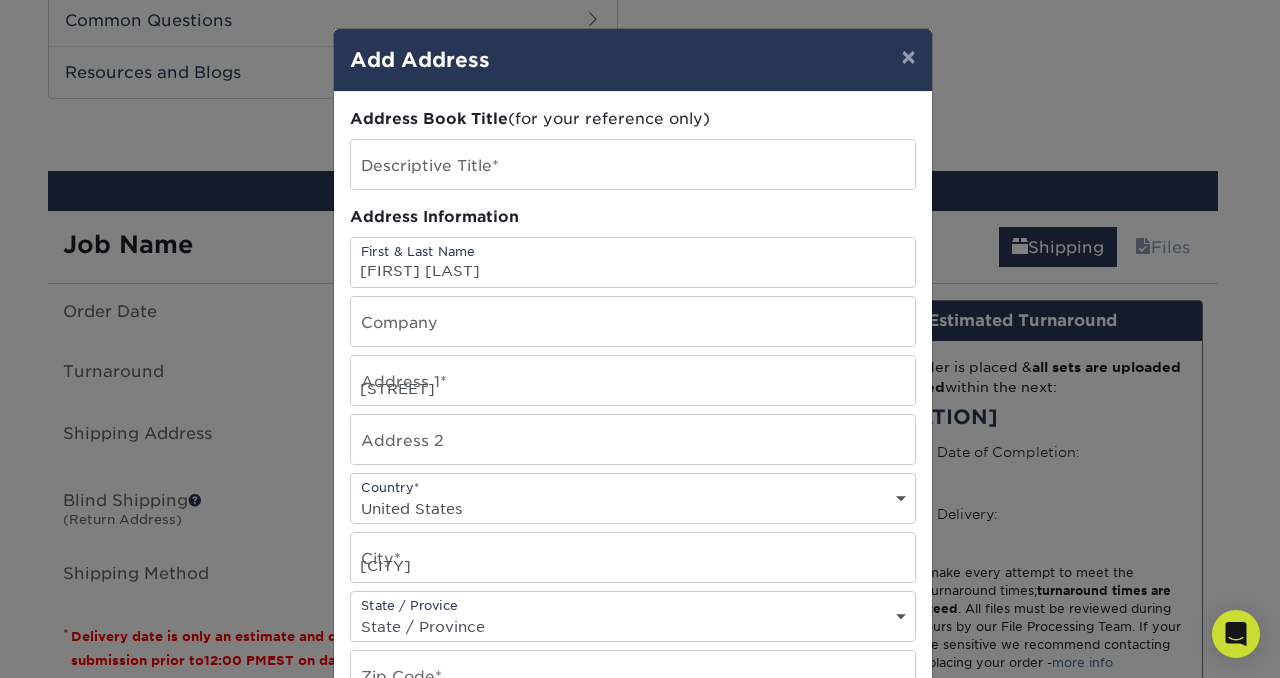 select on "[STATE]" 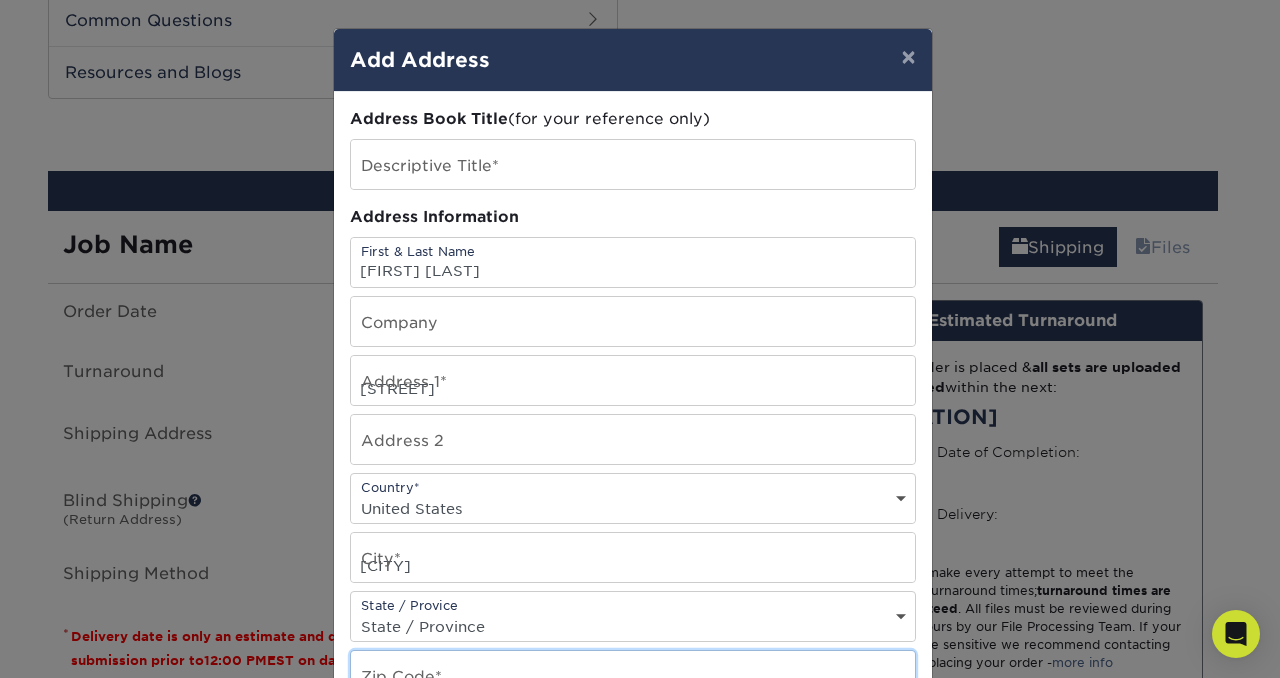 type on "[POSTAL_CODE]" 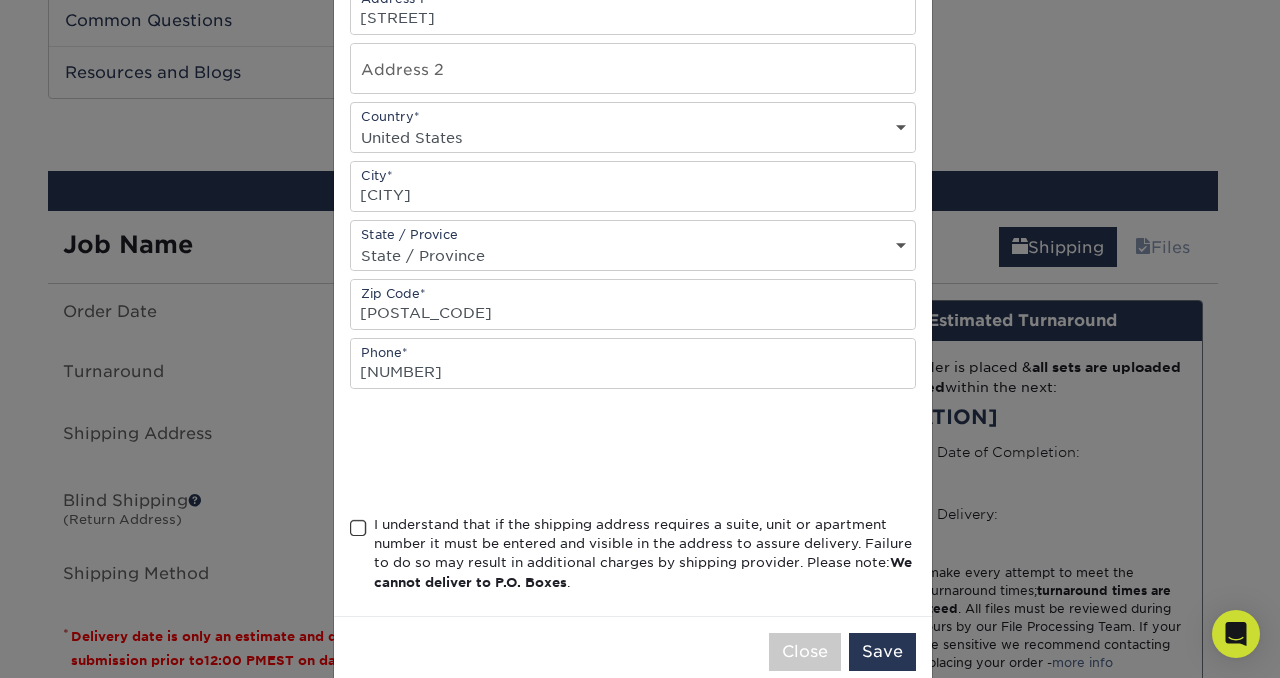 scroll, scrollTop: 406, scrollLeft: 0, axis: vertical 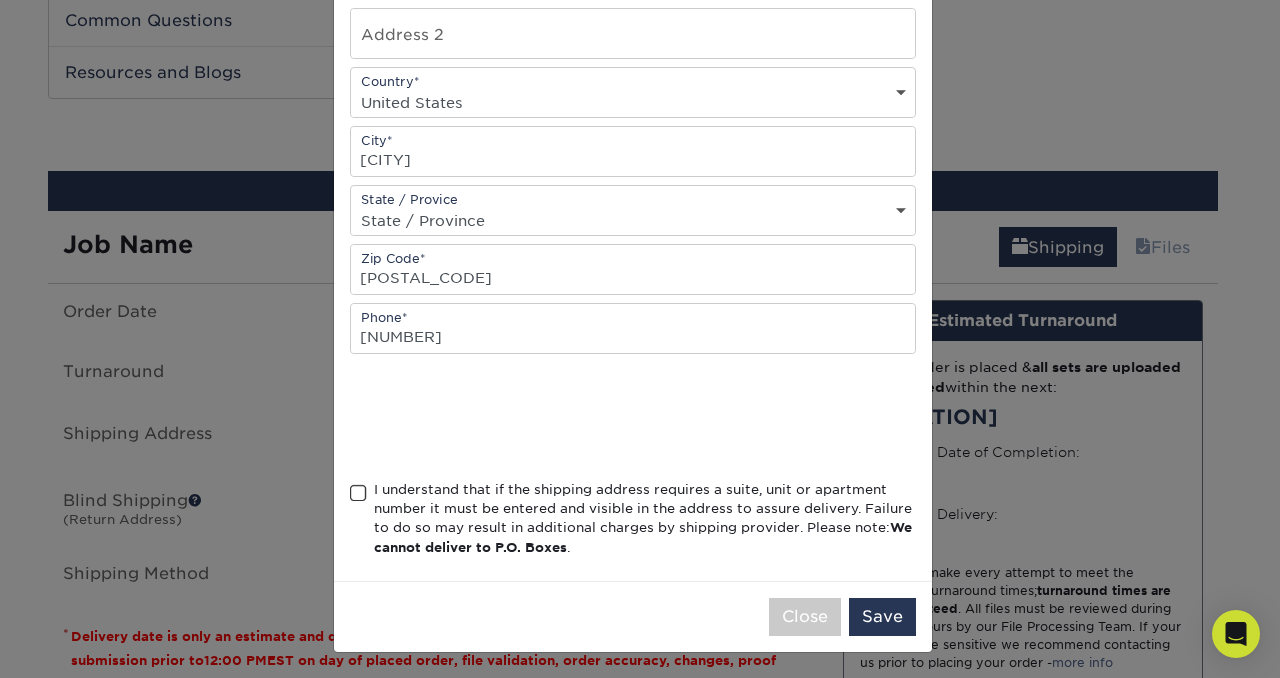 click at bounding box center (358, 493) 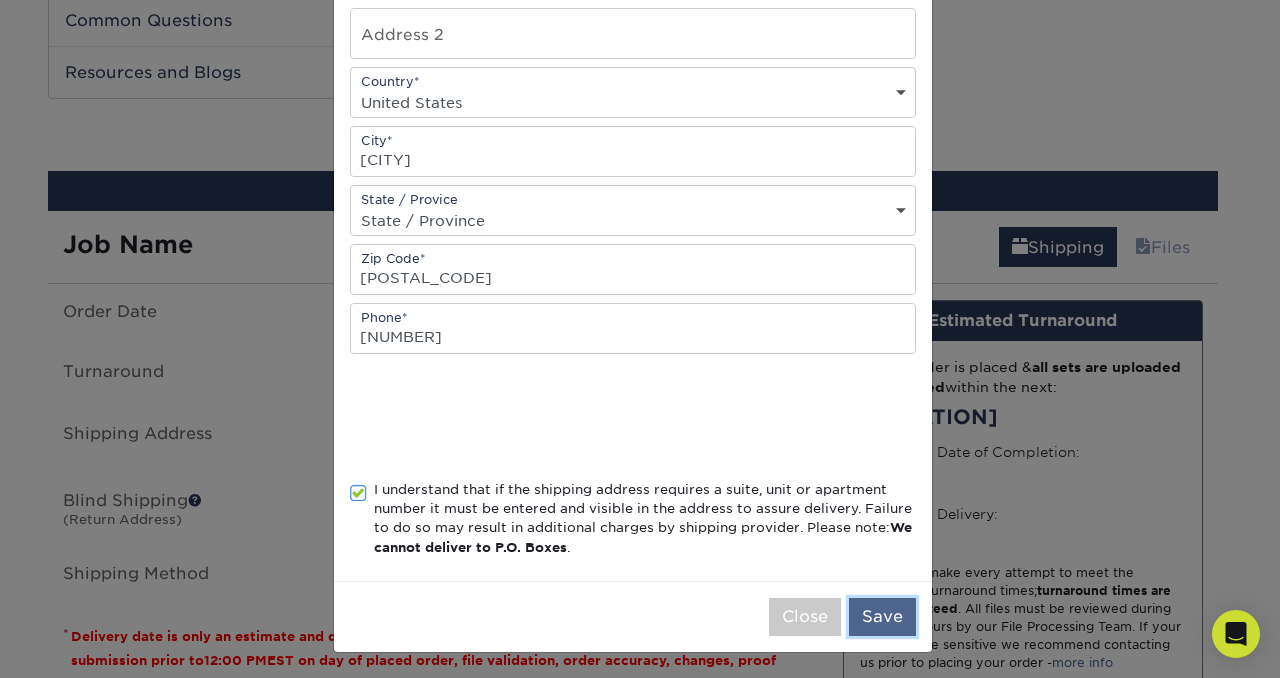click on "Save" at bounding box center (882, 617) 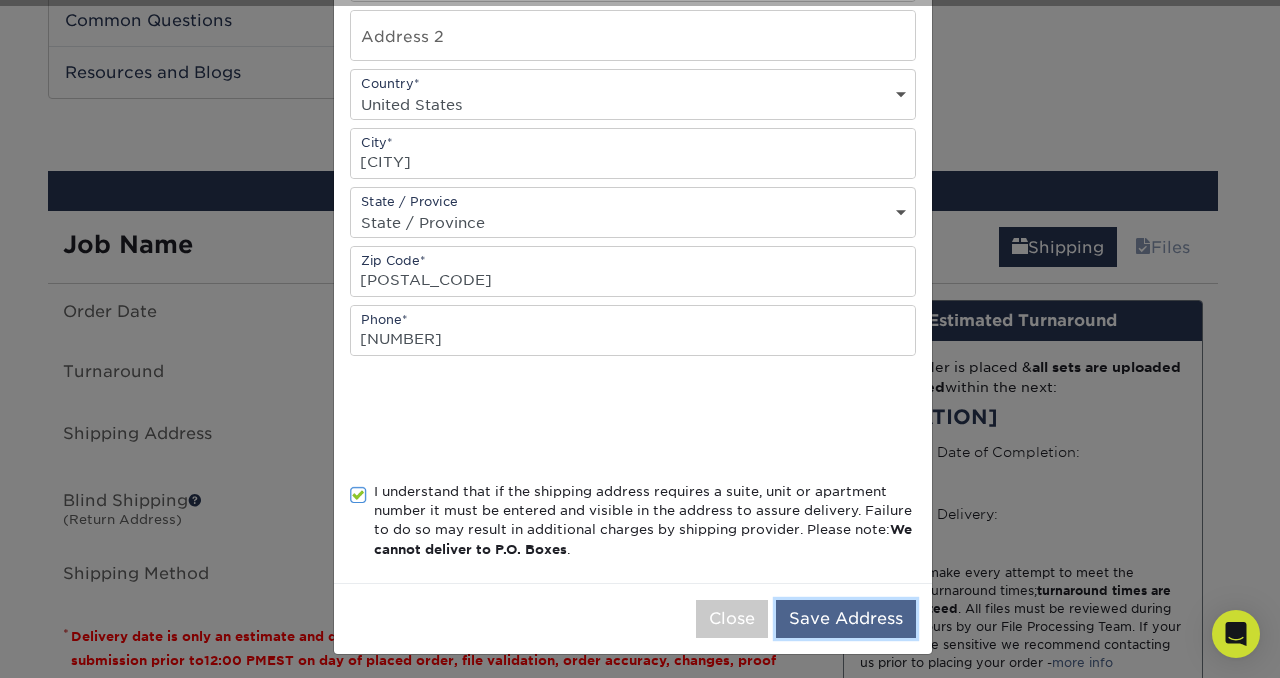 scroll, scrollTop: 408, scrollLeft: 0, axis: vertical 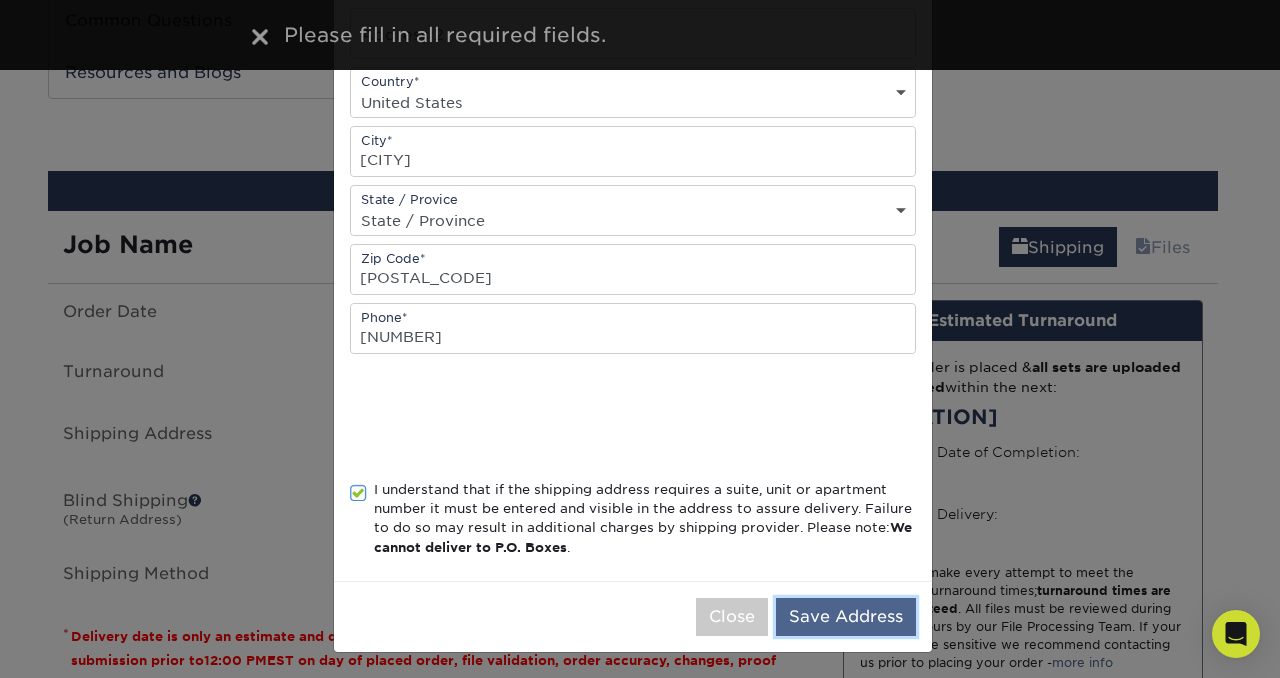 click on "Save Address" at bounding box center [846, 617] 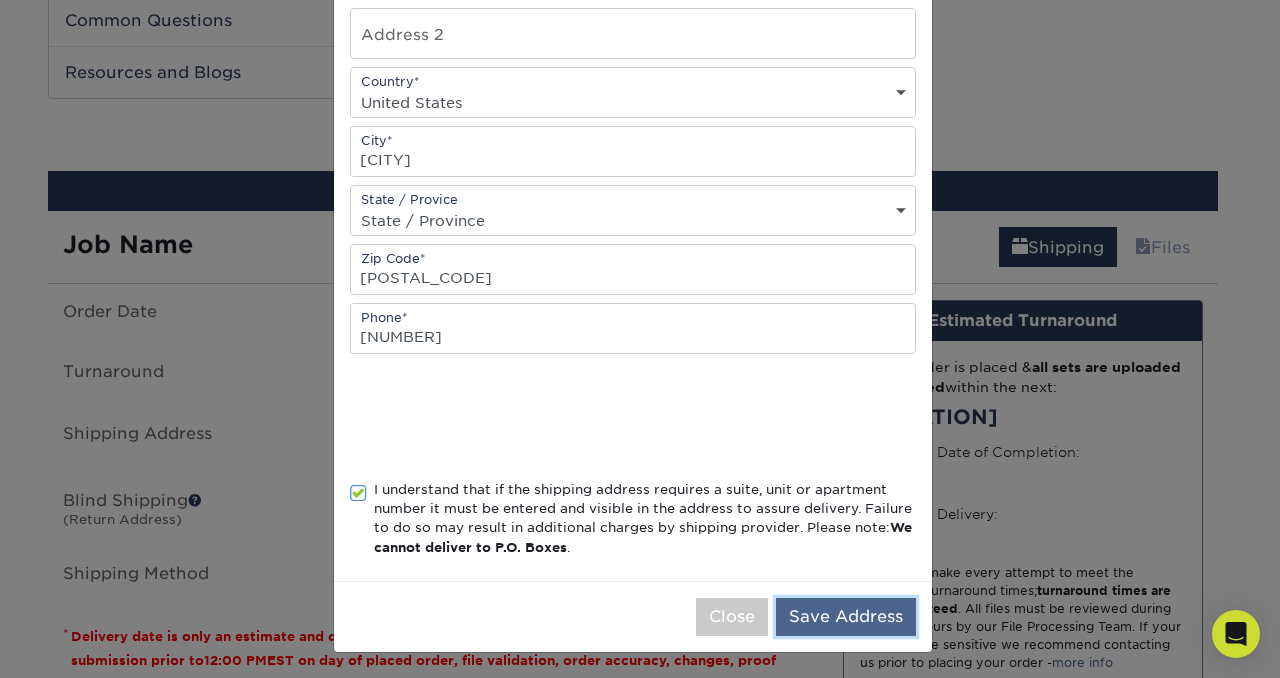 click on "Save Address" at bounding box center [846, 617] 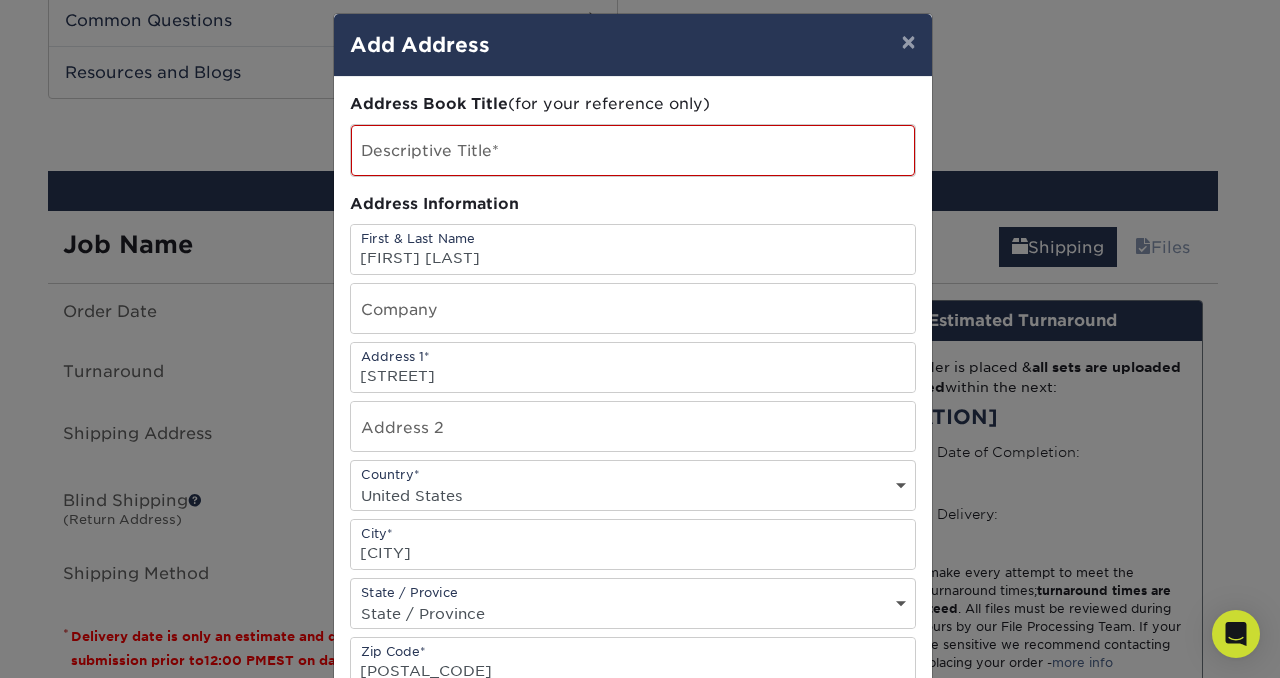 scroll, scrollTop: 13, scrollLeft: 0, axis: vertical 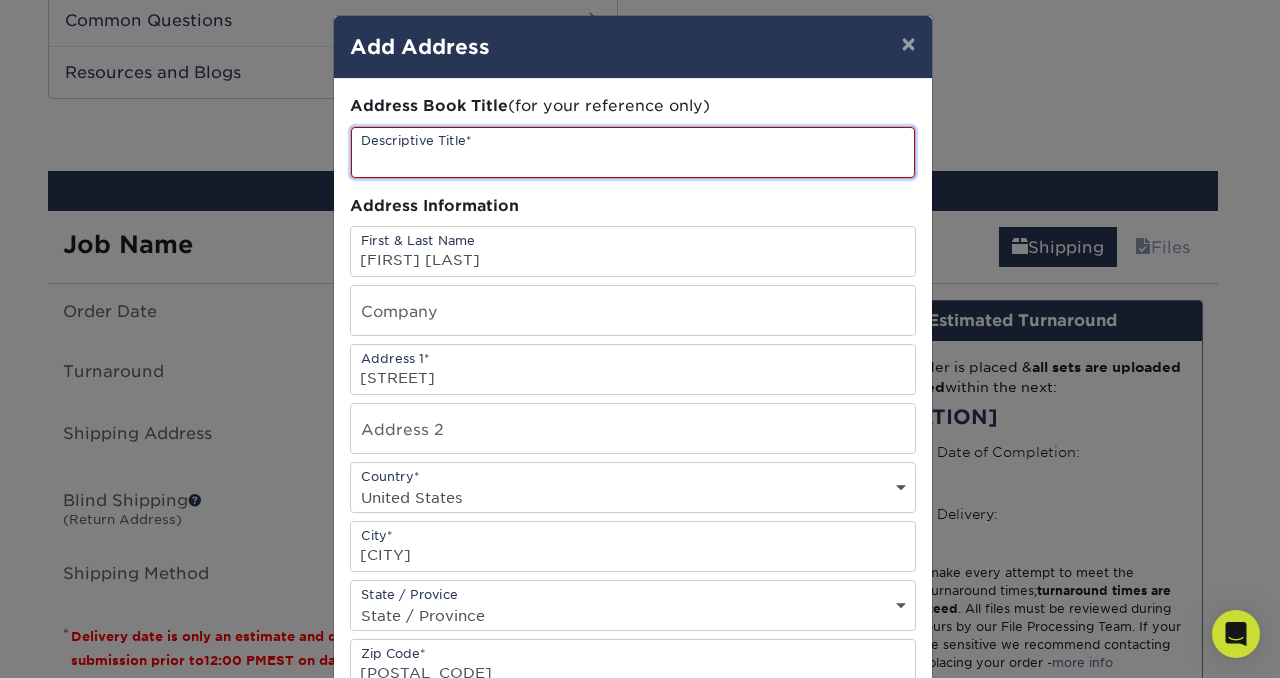 click at bounding box center [633, 152] 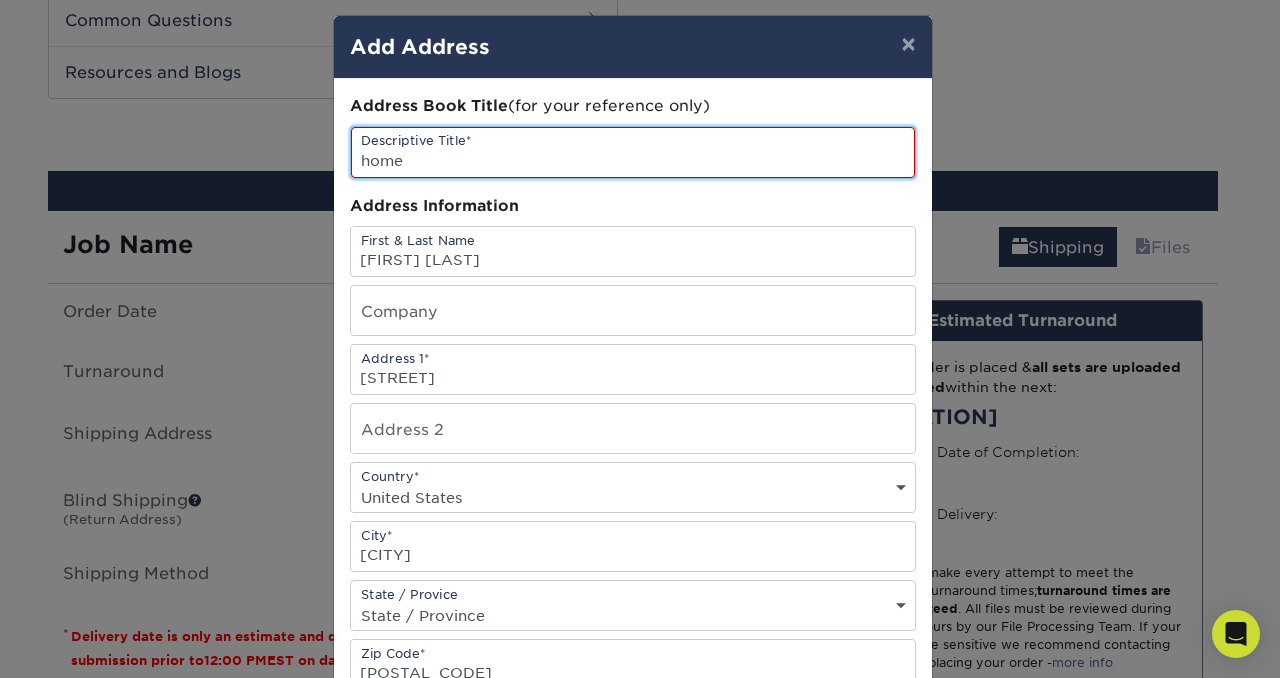 type on "home" 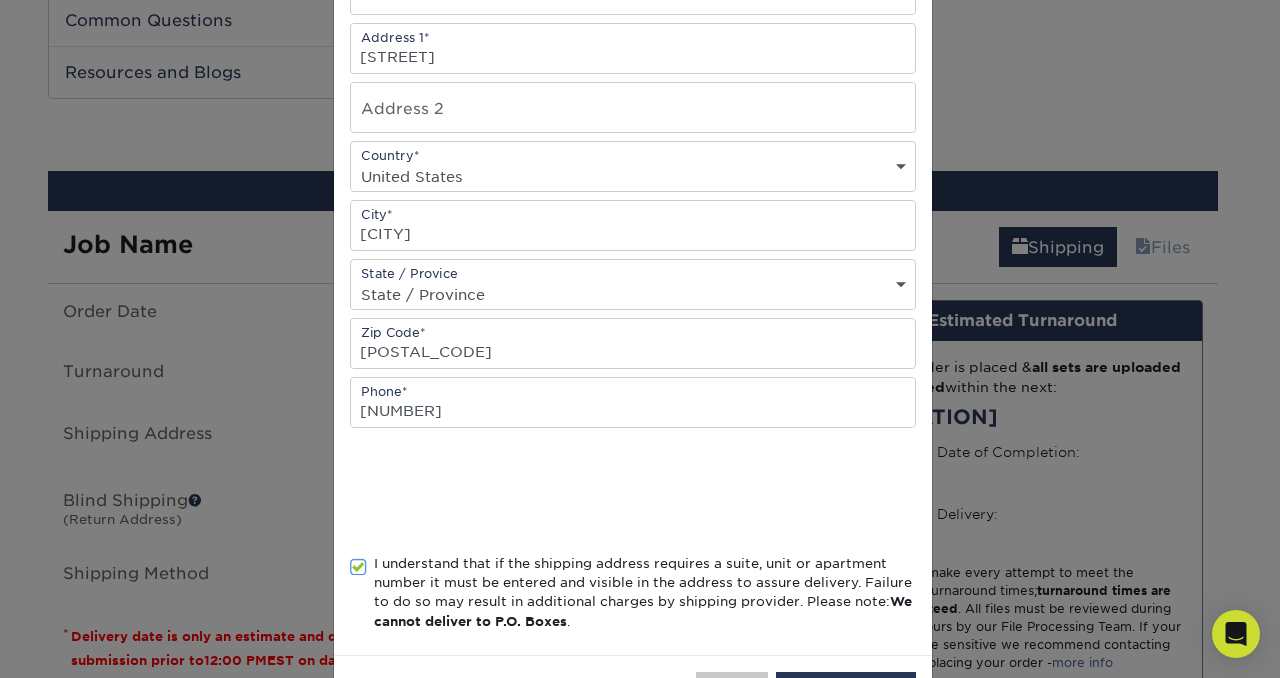 scroll, scrollTop: 411, scrollLeft: 0, axis: vertical 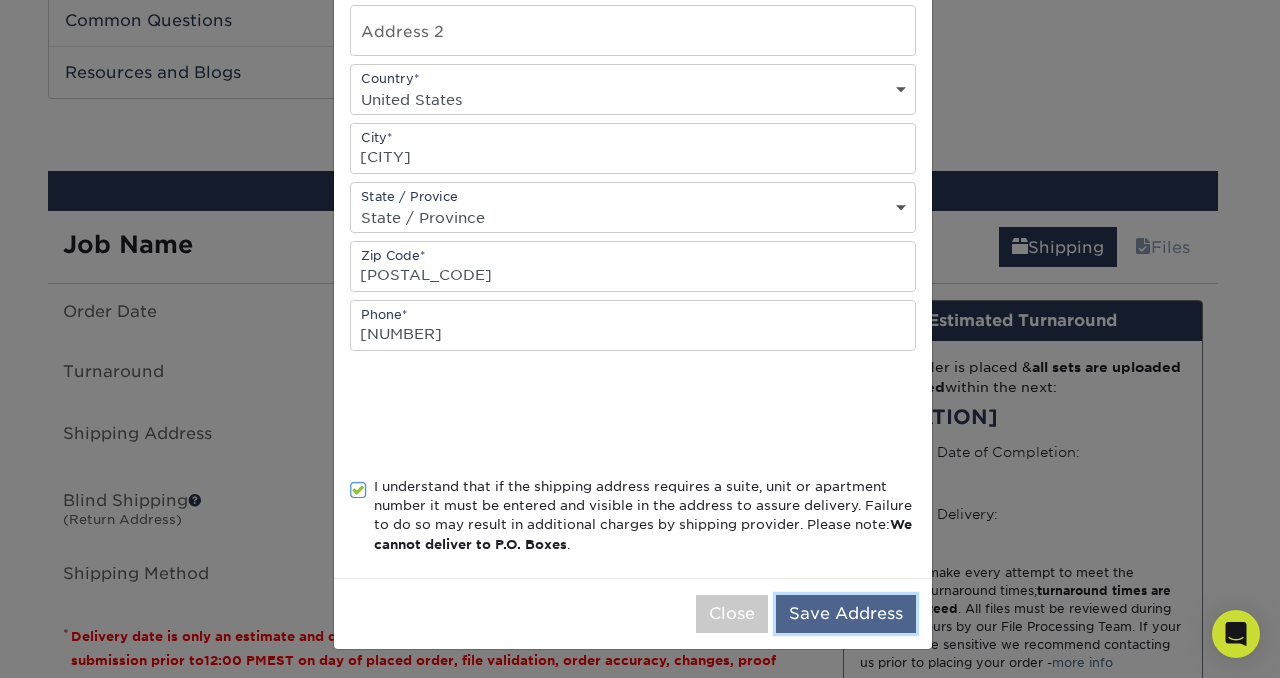 click on "Save Address" at bounding box center [846, 614] 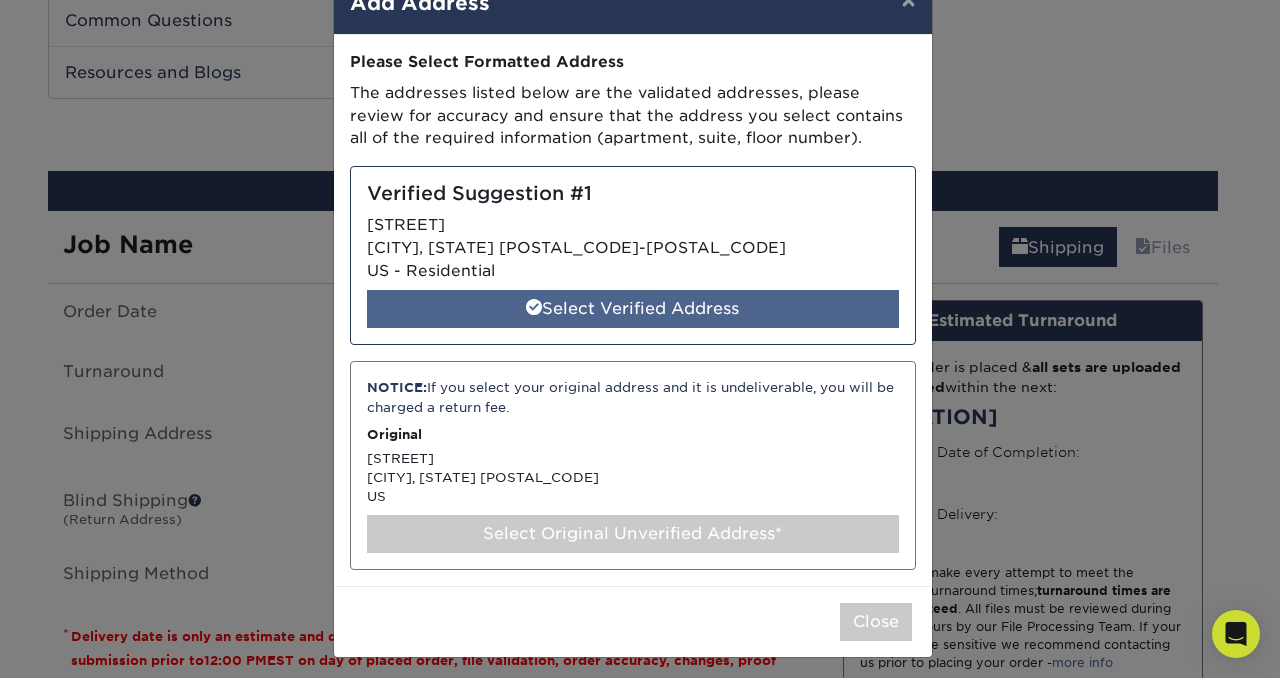 scroll, scrollTop: 64, scrollLeft: 0, axis: vertical 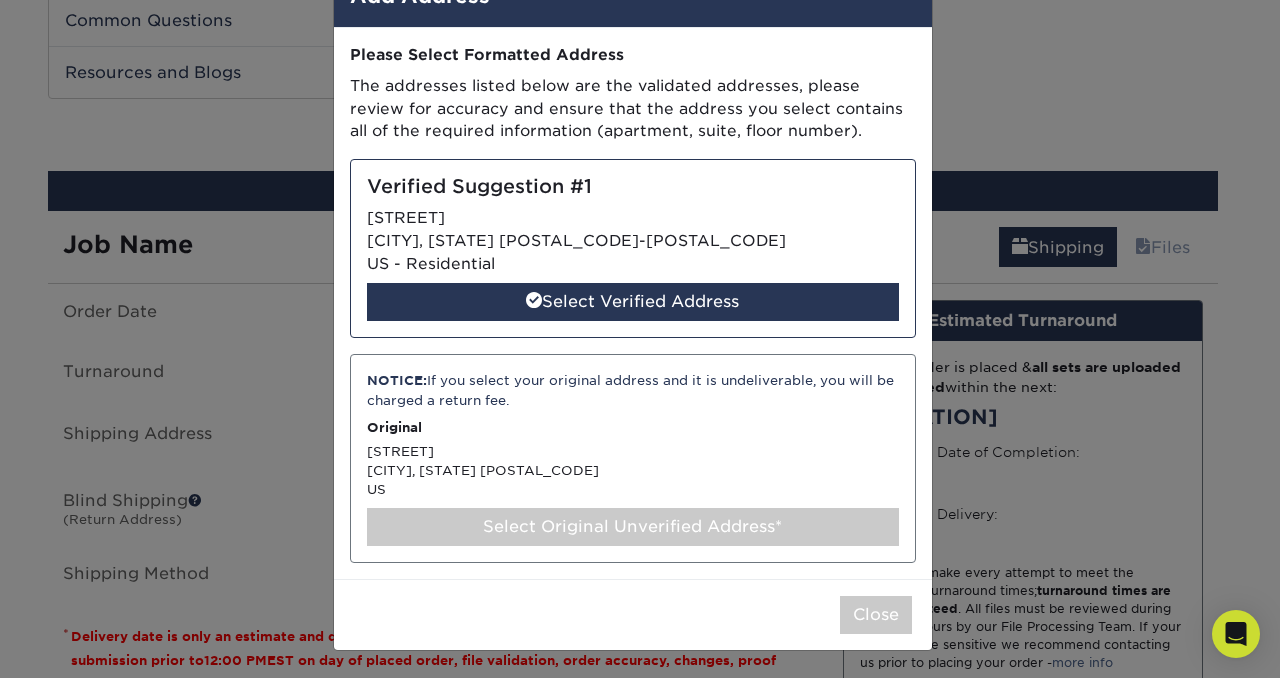 drag, startPoint x: 663, startPoint y: 293, endPoint x: 674, endPoint y: 327, distance: 35.735138 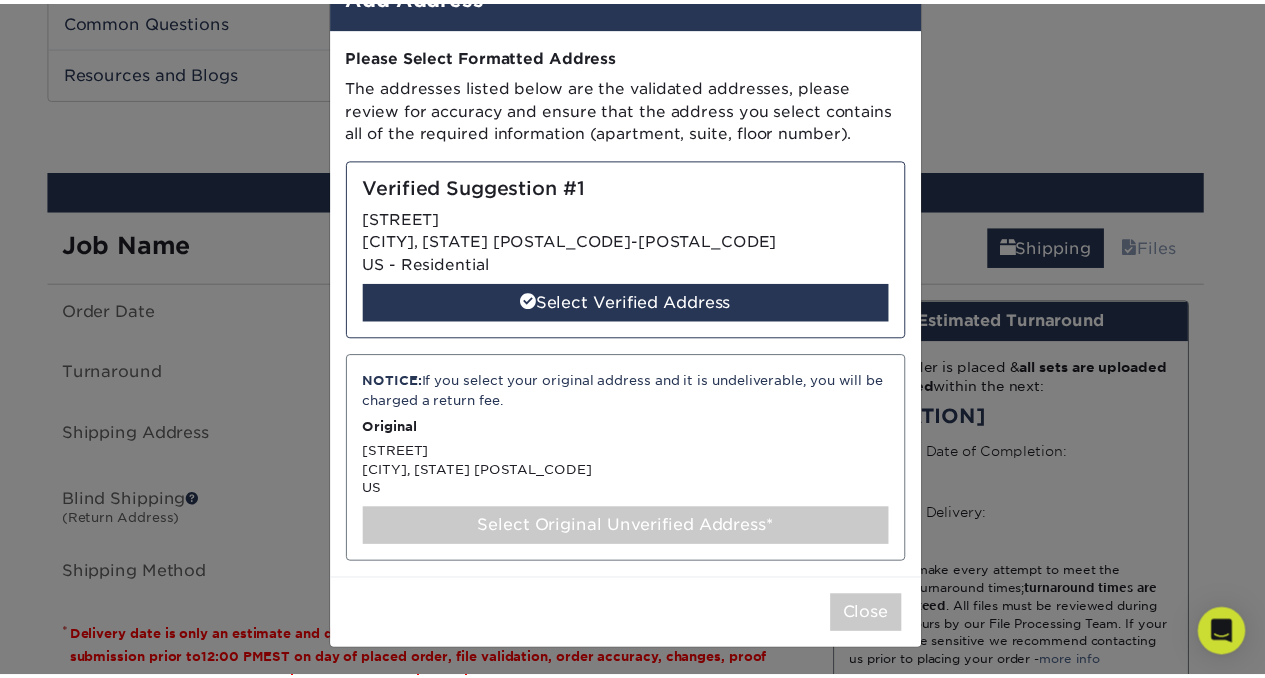 scroll, scrollTop: 0, scrollLeft: 0, axis: both 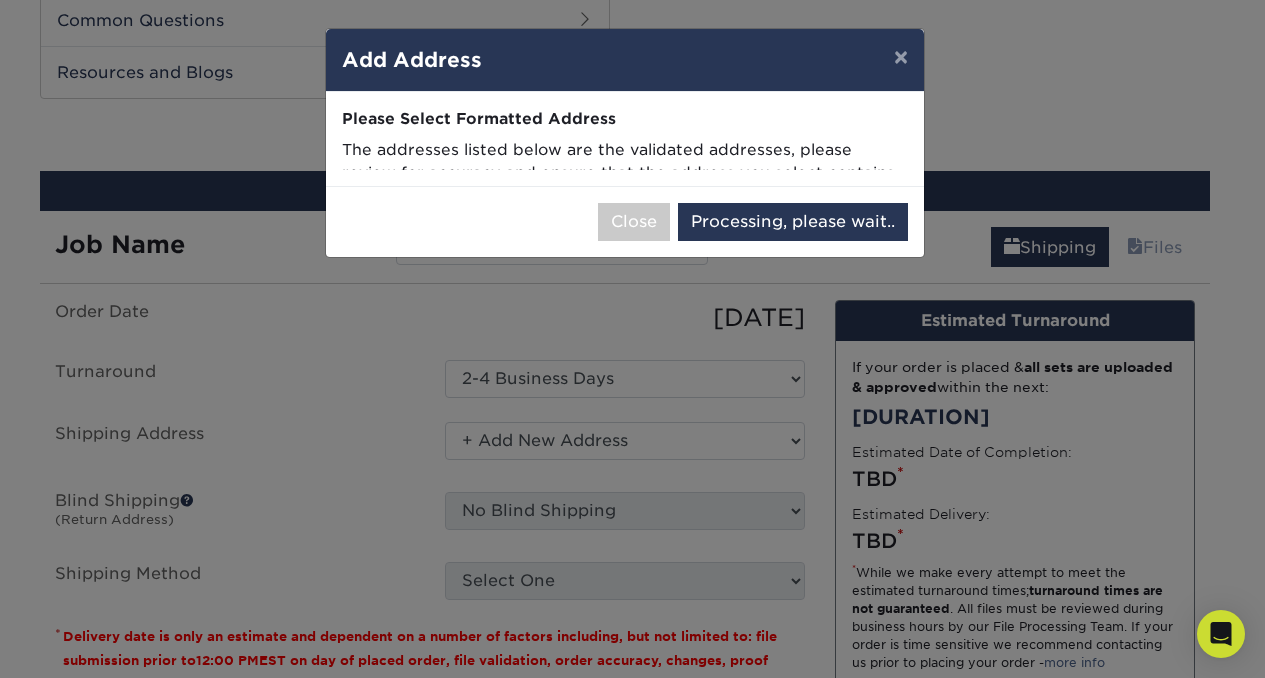 select on "[NUMBER]" 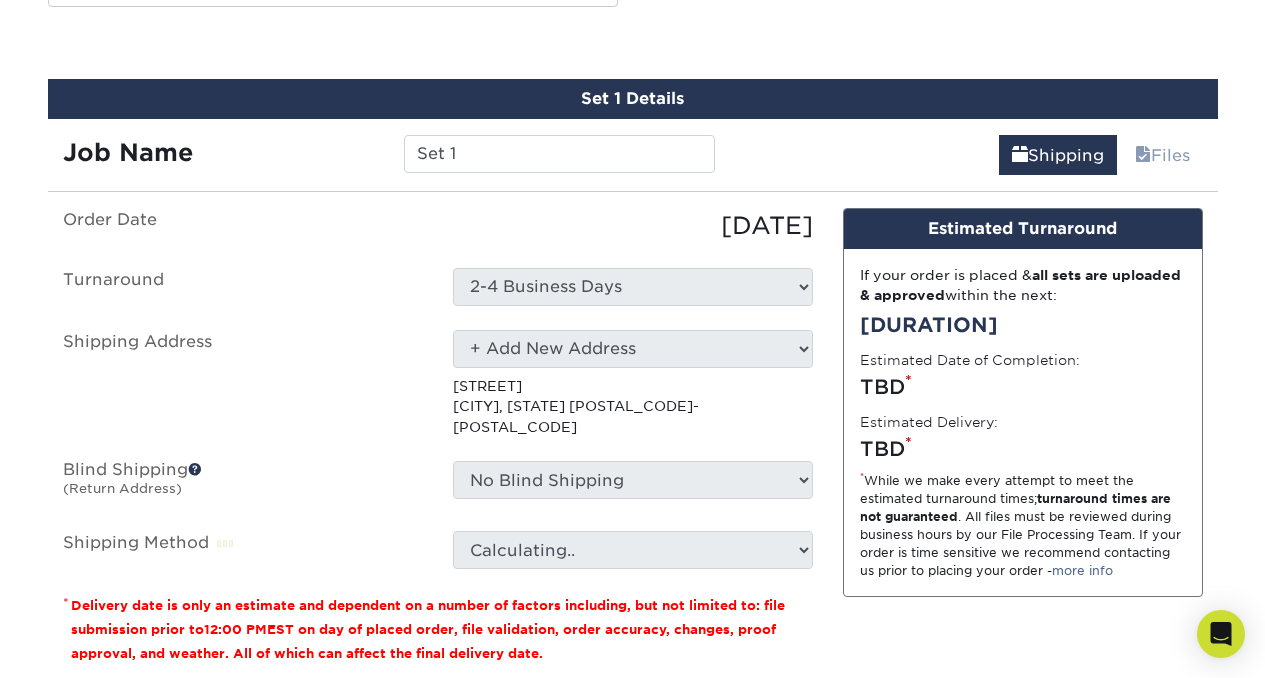 scroll, scrollTop: 1144, scrollLeft: 0, axis: vertical 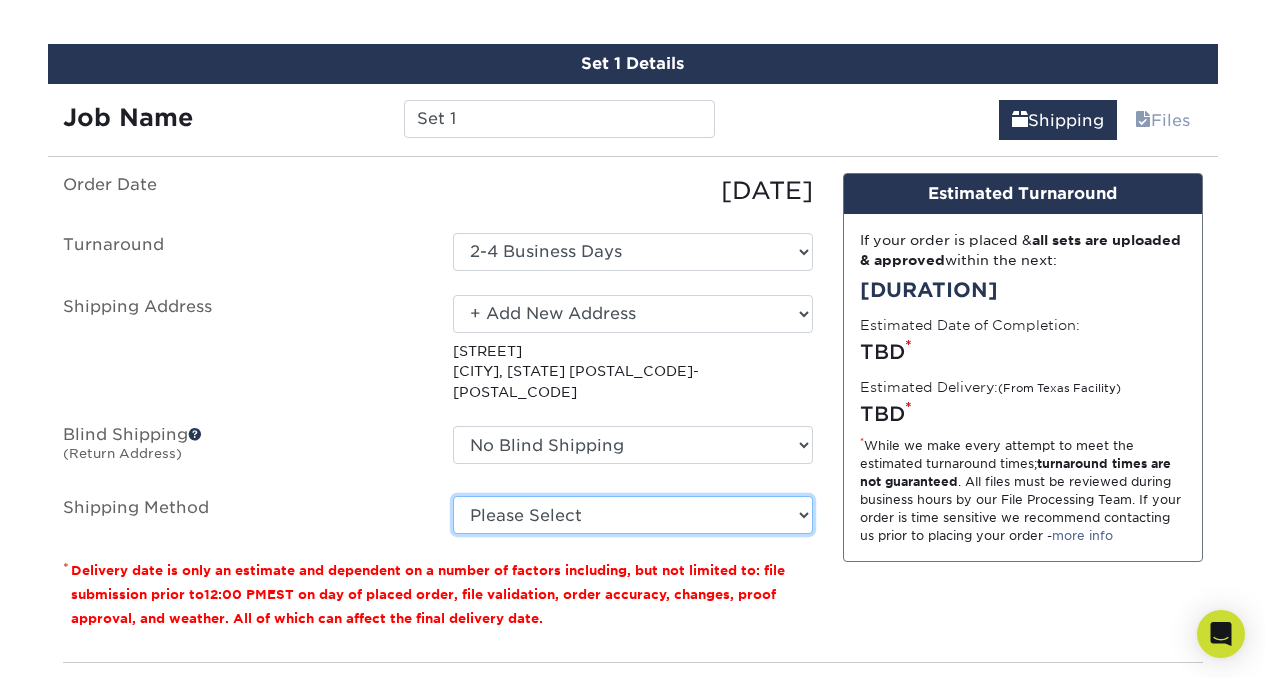 click on "Please Select Ground Shipping (+$[PRICE]) 3 Day Shipping Service (+$[PRICE]) 2 Day Air Shipping (+$[PRICE]) Next Day Shipping by 5pm (+$[PRICE]) Next Day Shipping by 12 noon (+$[PRICE]) Next Day Air Early A.M. (+$[PRICE])" at bounding box center [633, 515] 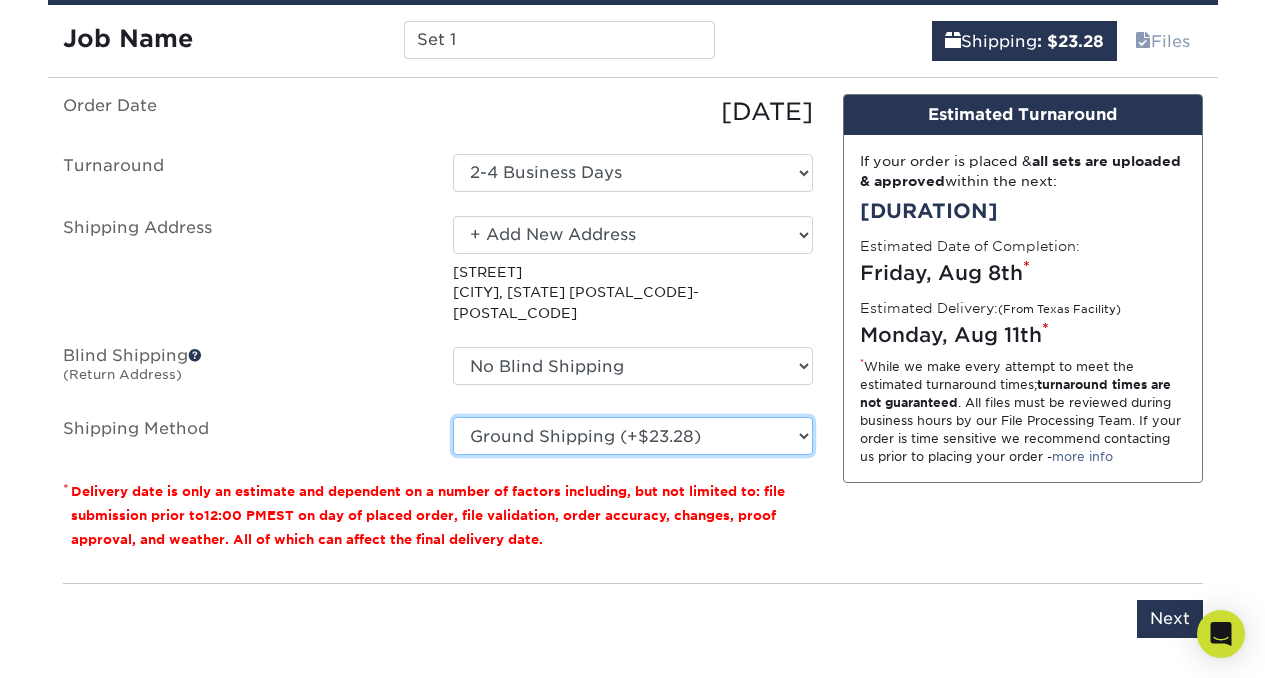 scroll, scrollTop: 1193, scrollLeft: 0, axis: vertical 